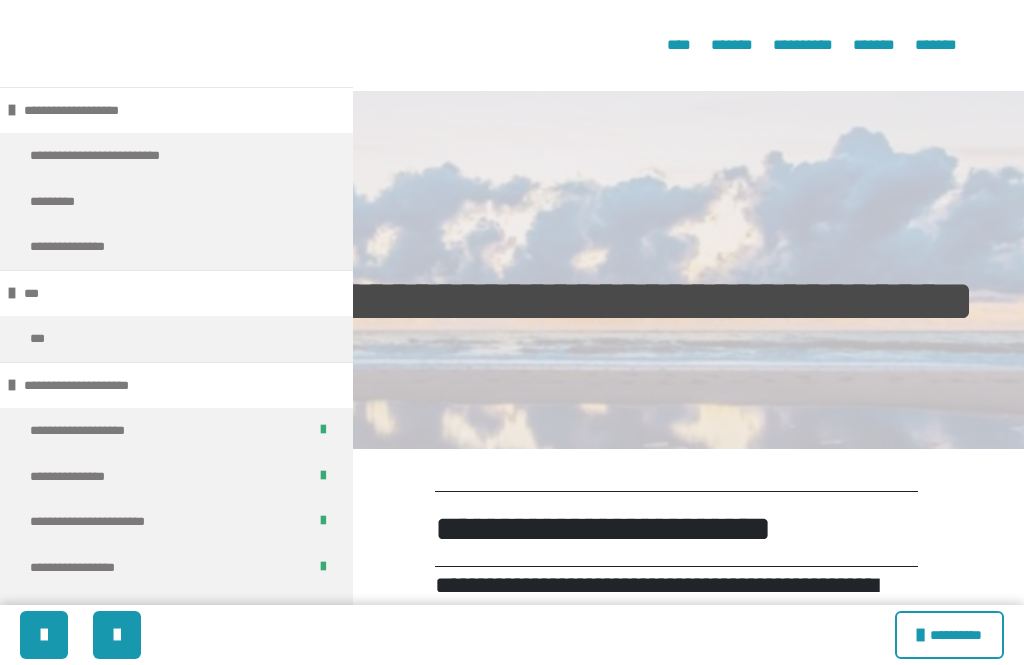 click 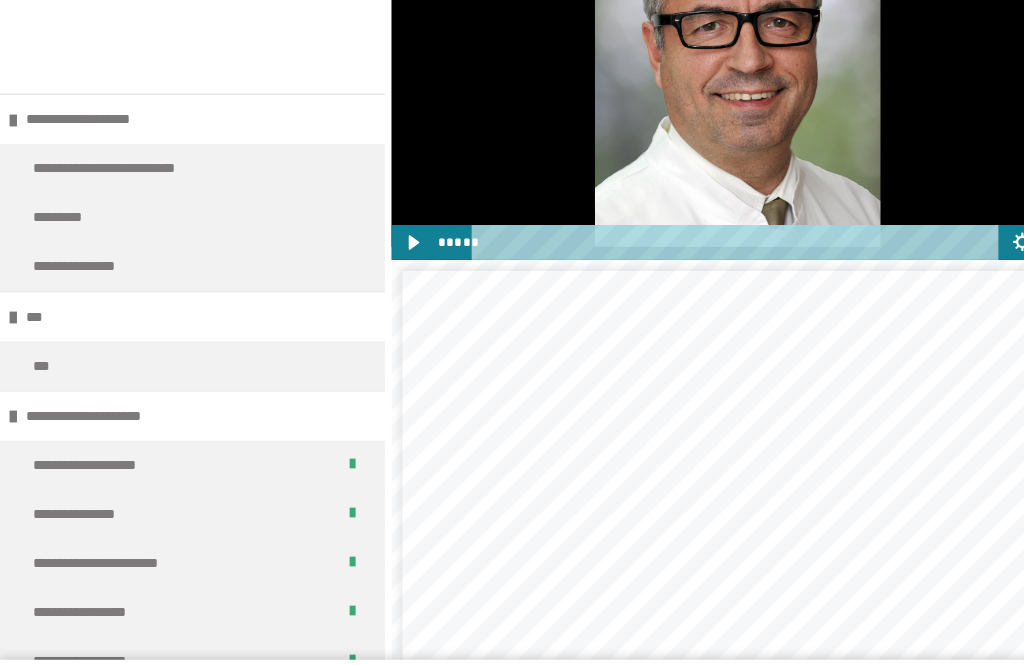 scroll, scrollTop: 0, scrollLeft: 0, axis: both 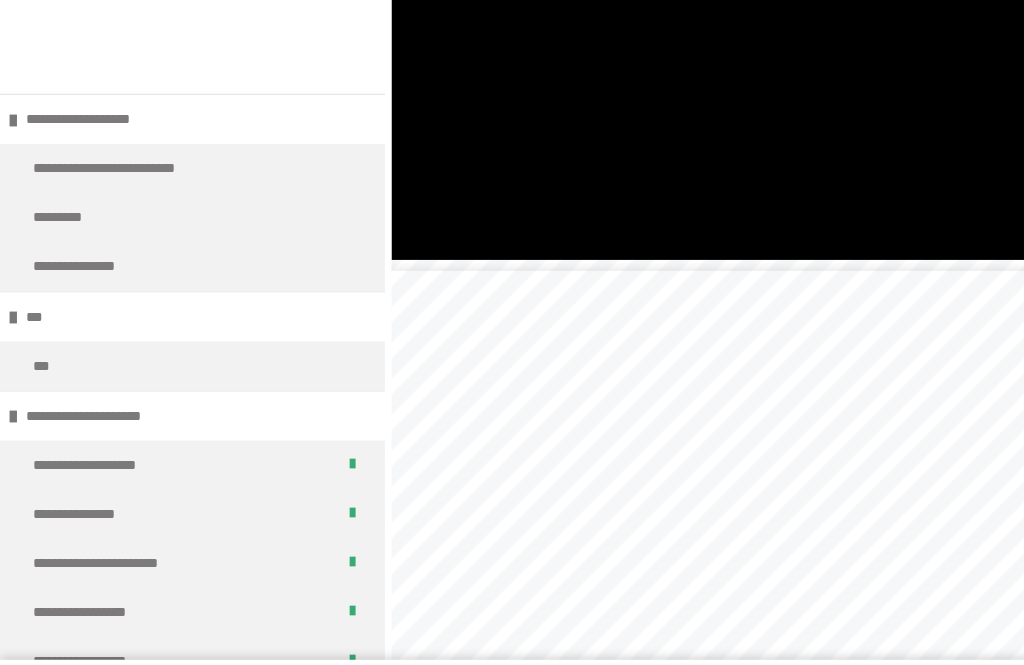 click at bounding box center (676, 59) 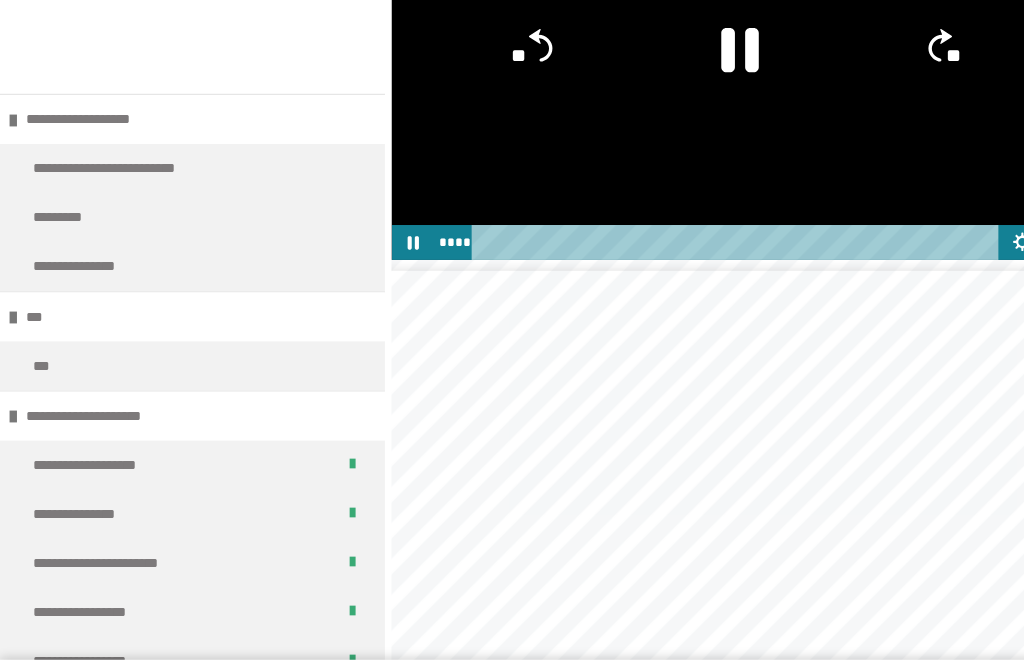 click 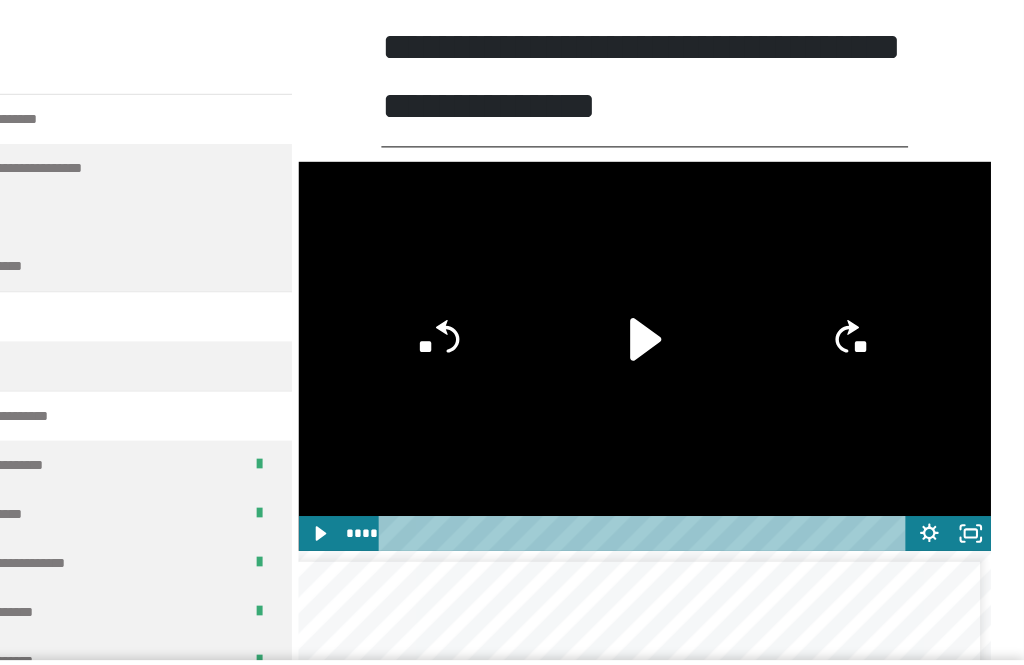 scroll, scrollTop: 2057, scrollLeft: 0, axis: vertical 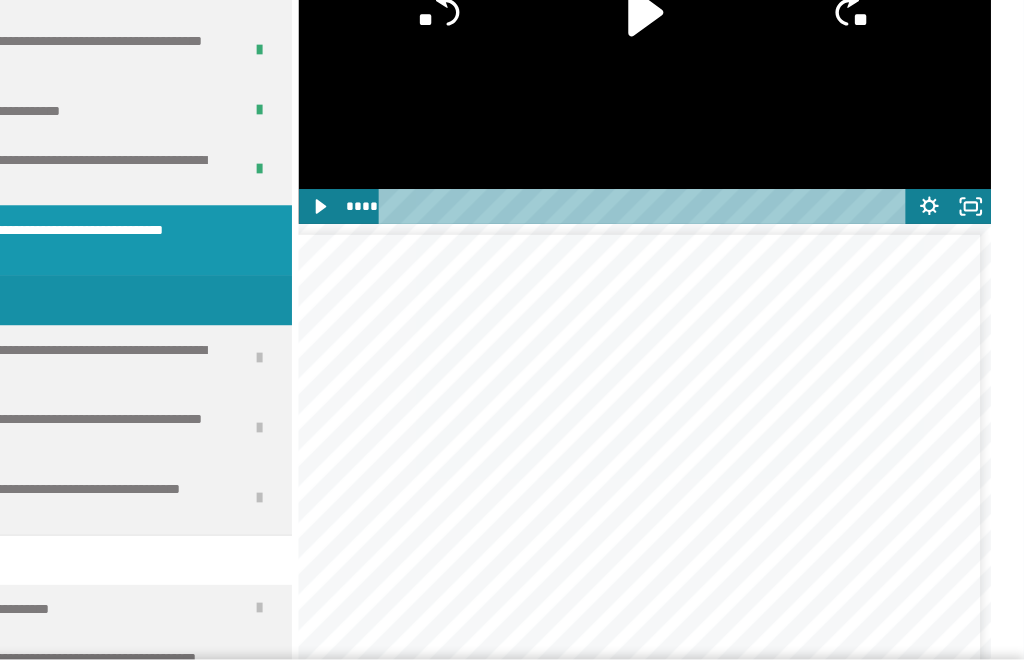 click 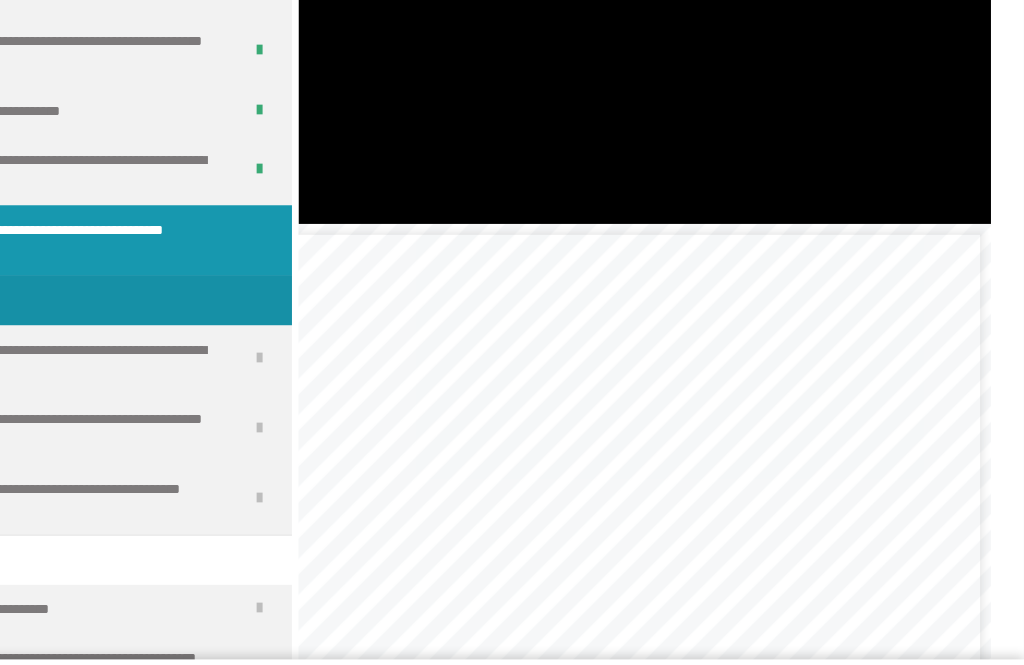 click at bounding box center [676, 27] 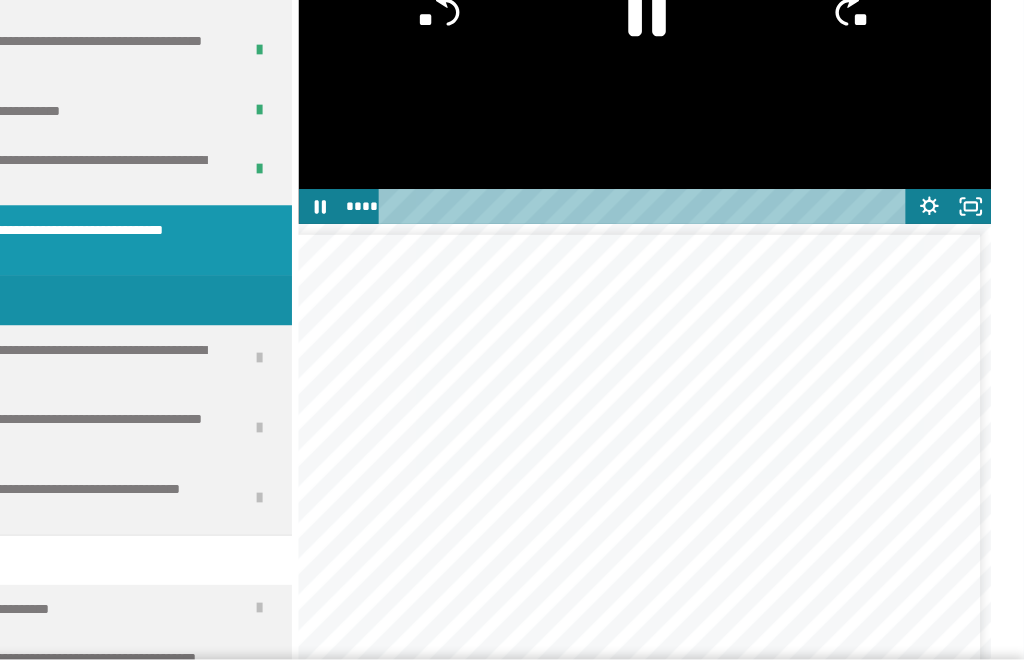 click 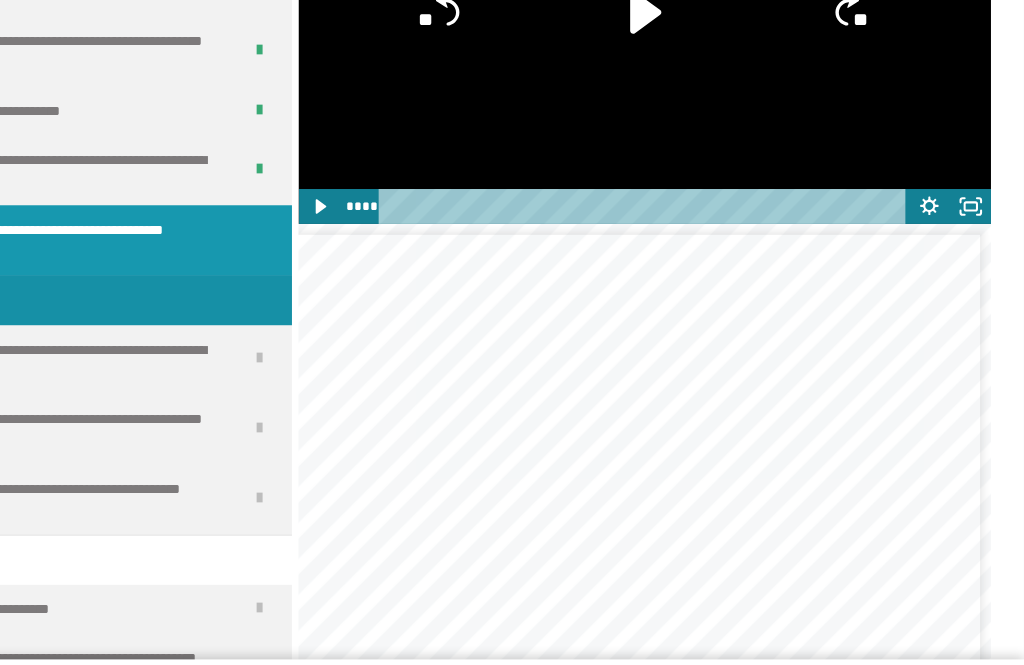 click at bounding box center (676, 27) 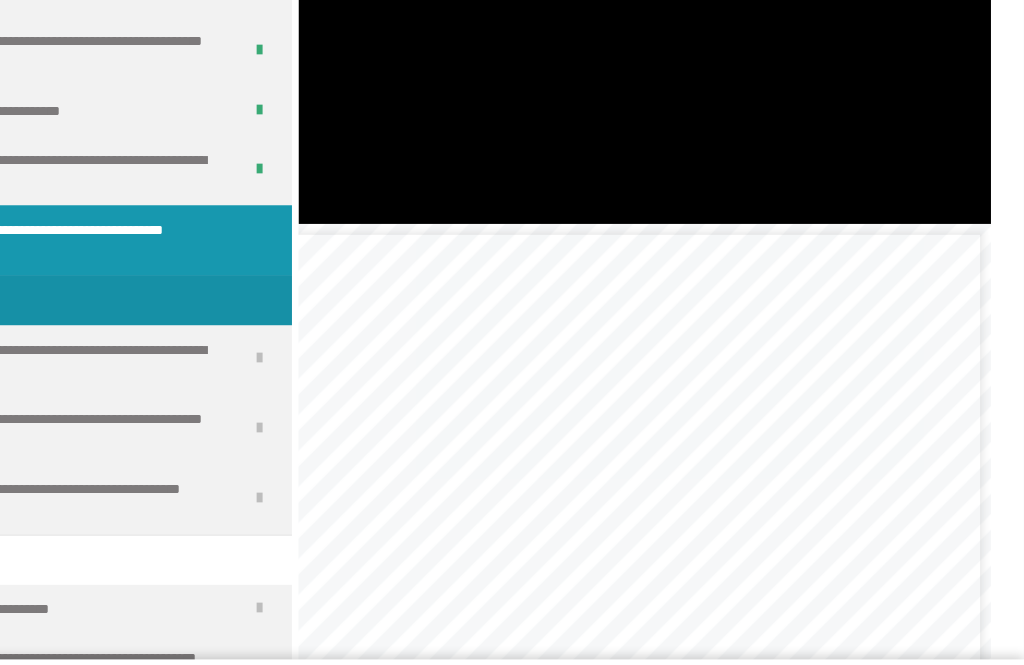 click at bounding box center [676, 27] 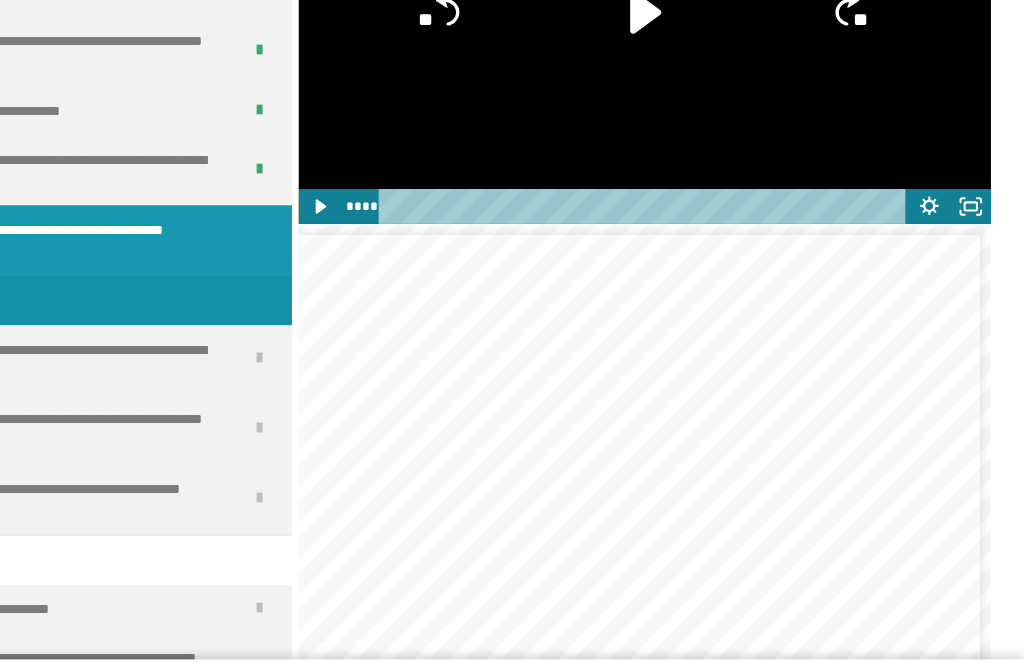 click 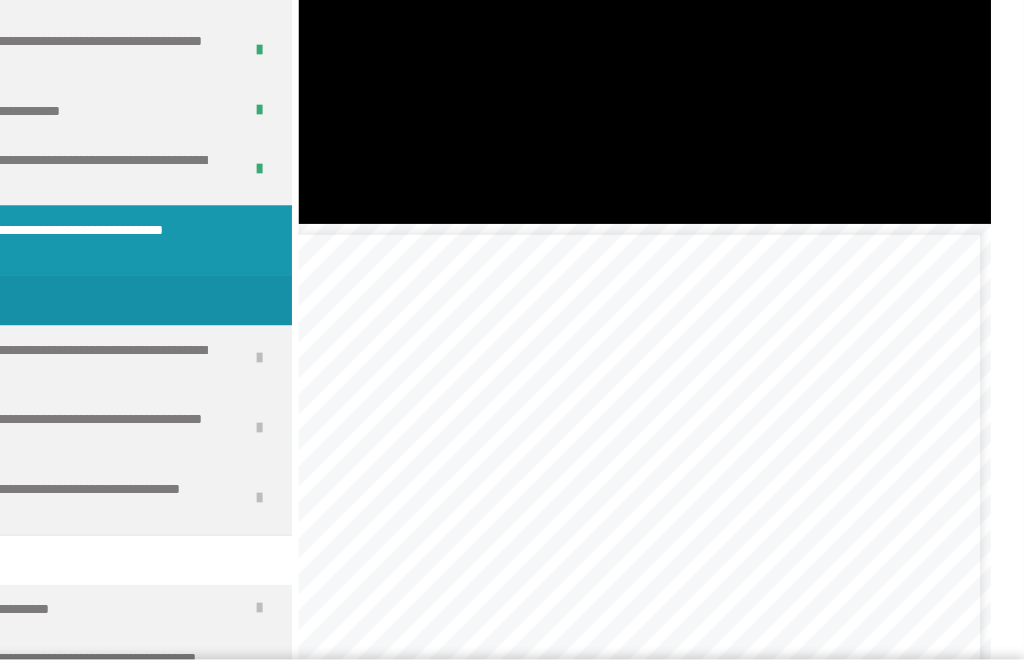 click at bounding box center (676, 27) 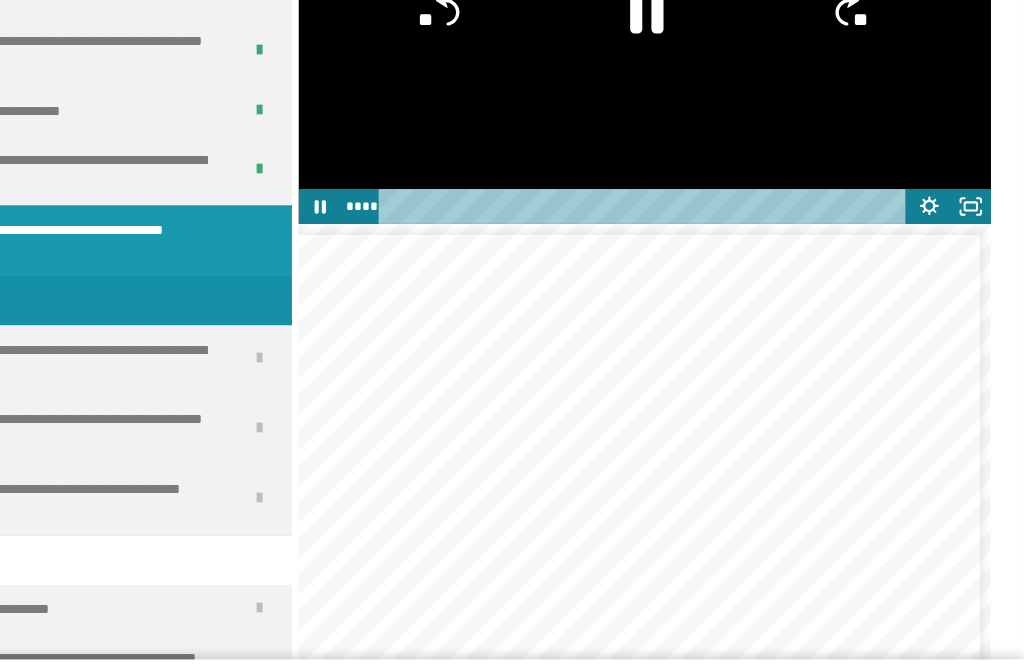 click 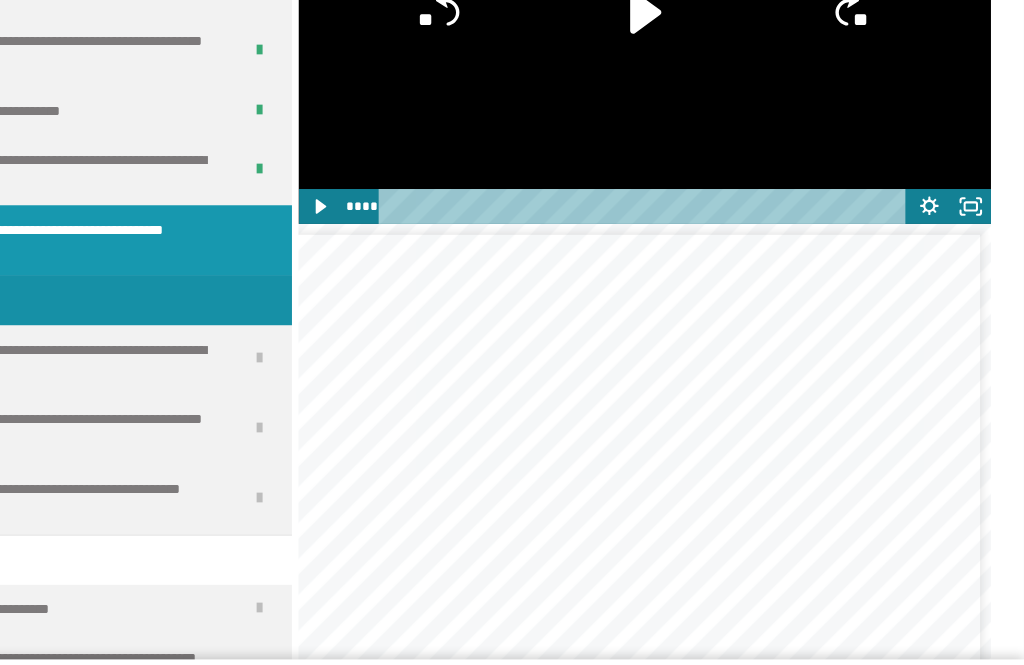 click at bounding box center (676, 27) 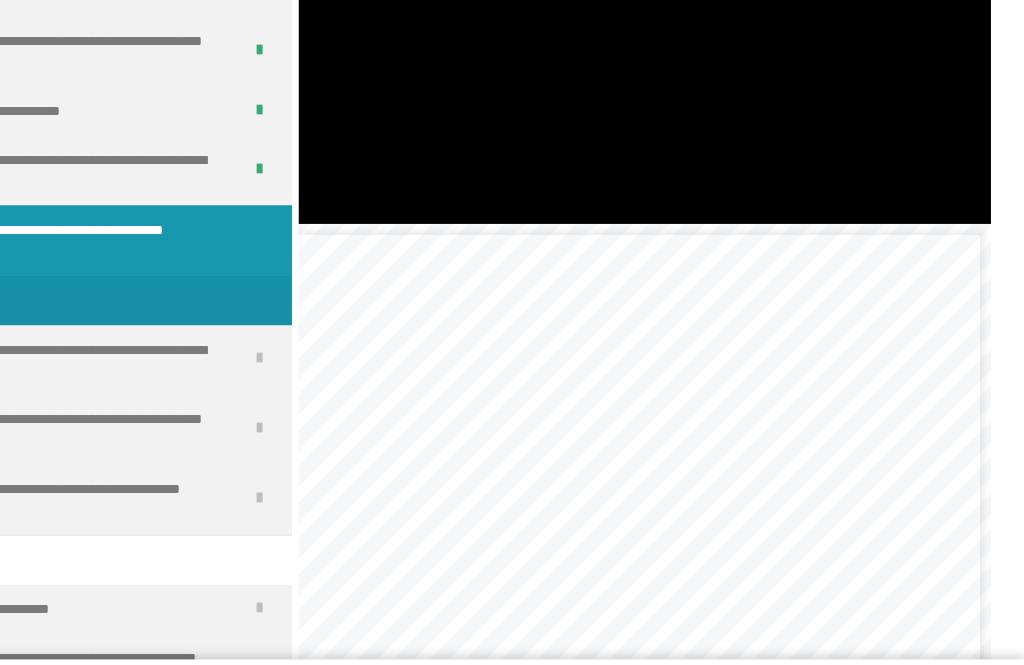 click at bounding box center (676, 27) 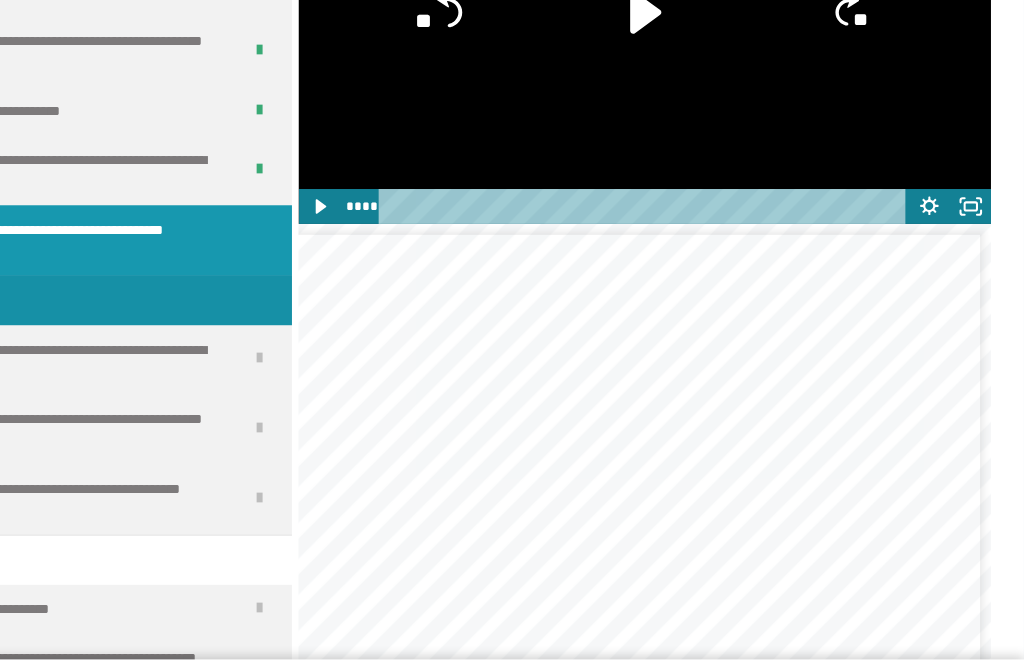 click on "**" 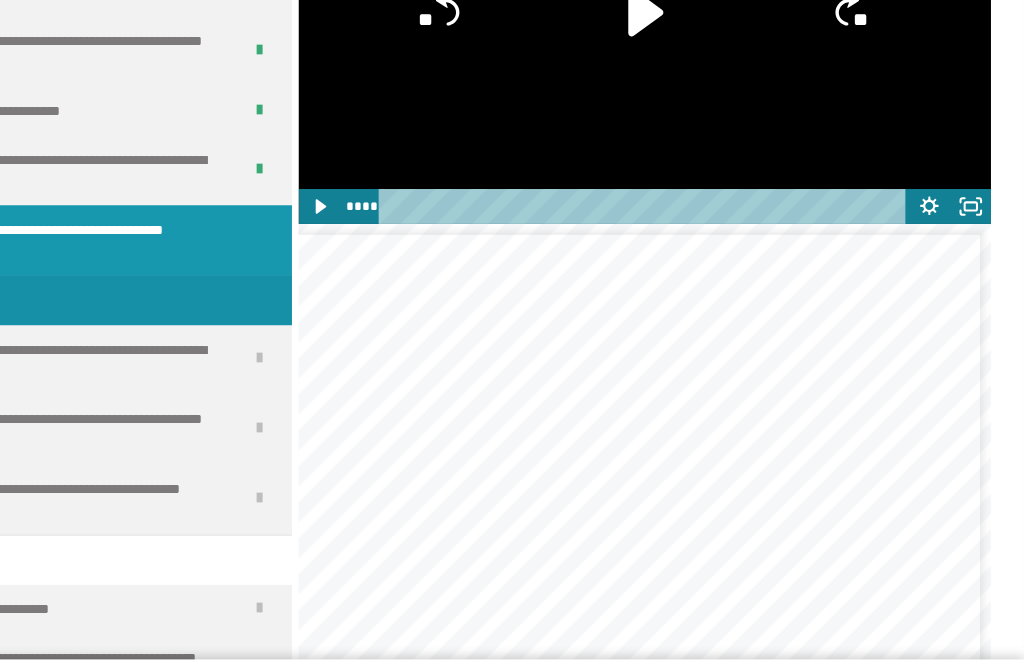 click 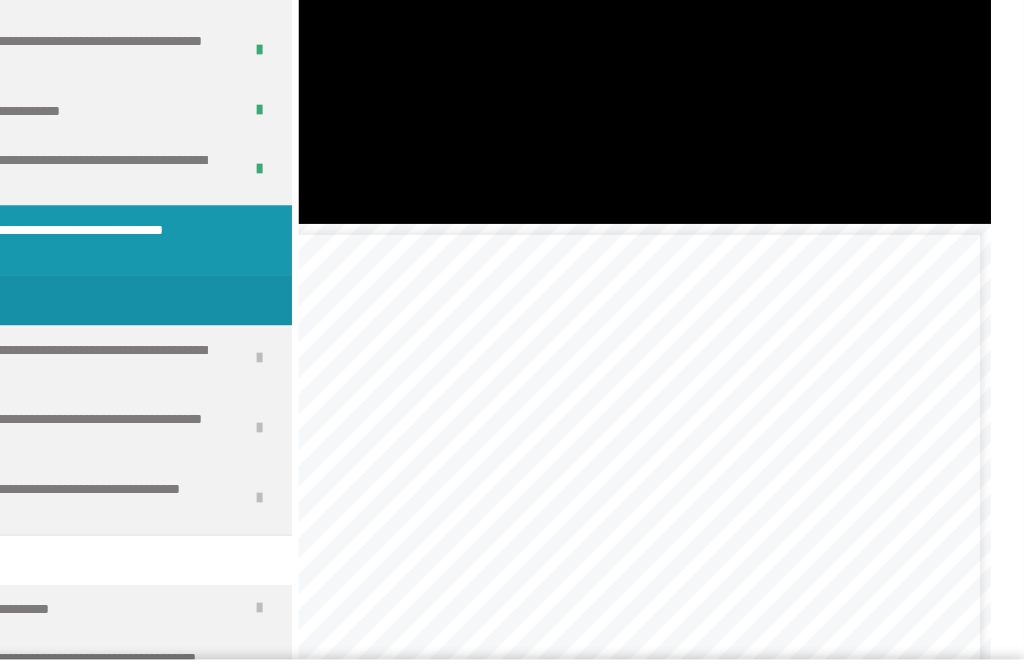 click at bounding box center (676, 27) 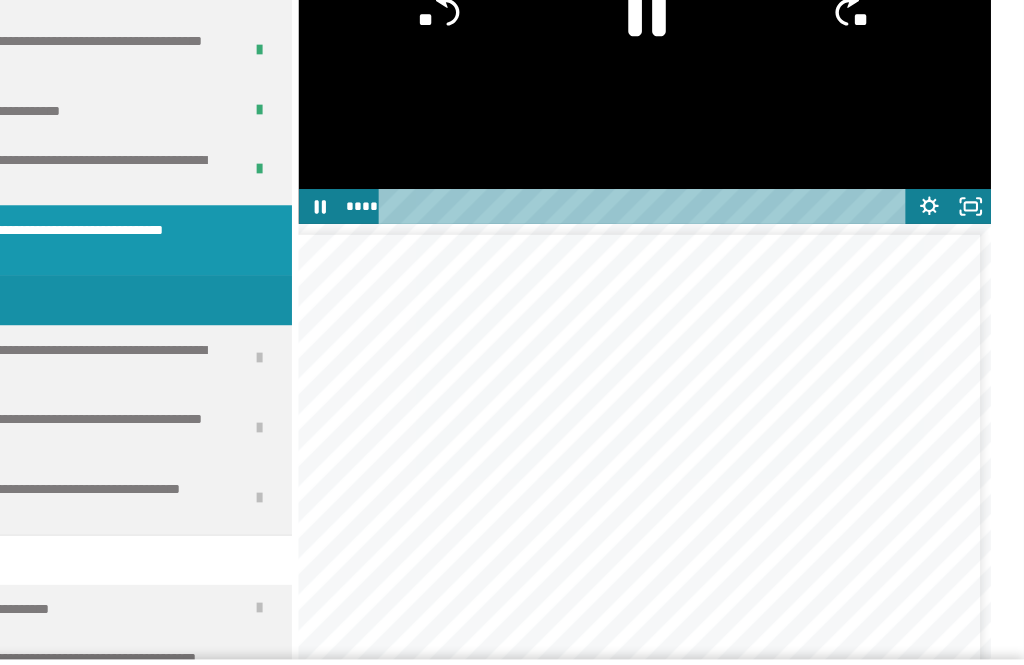 click 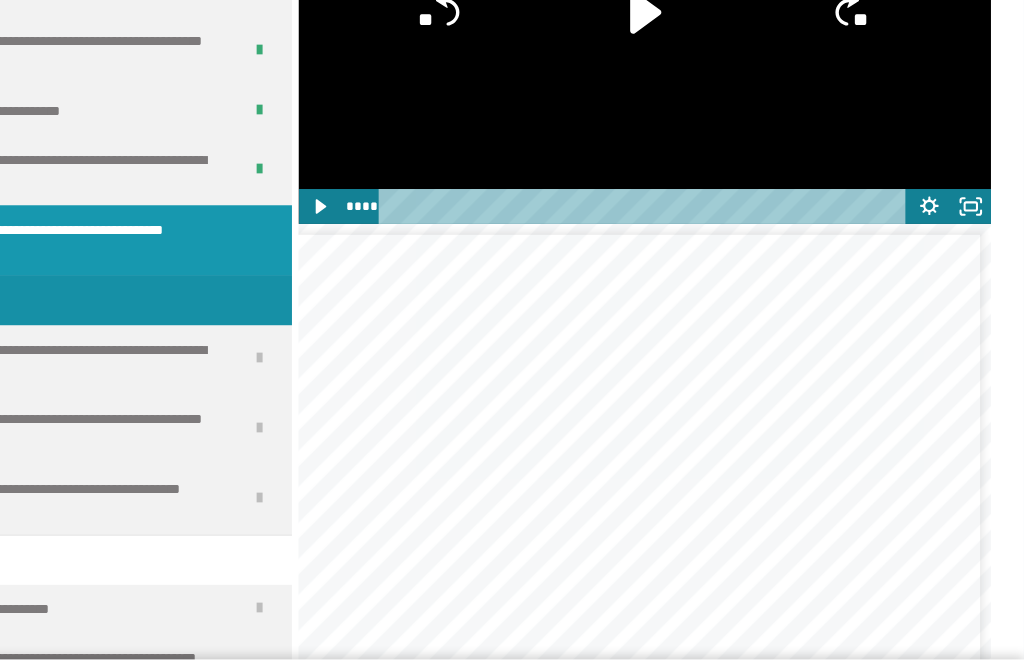 click at bounding box center [676, 27] 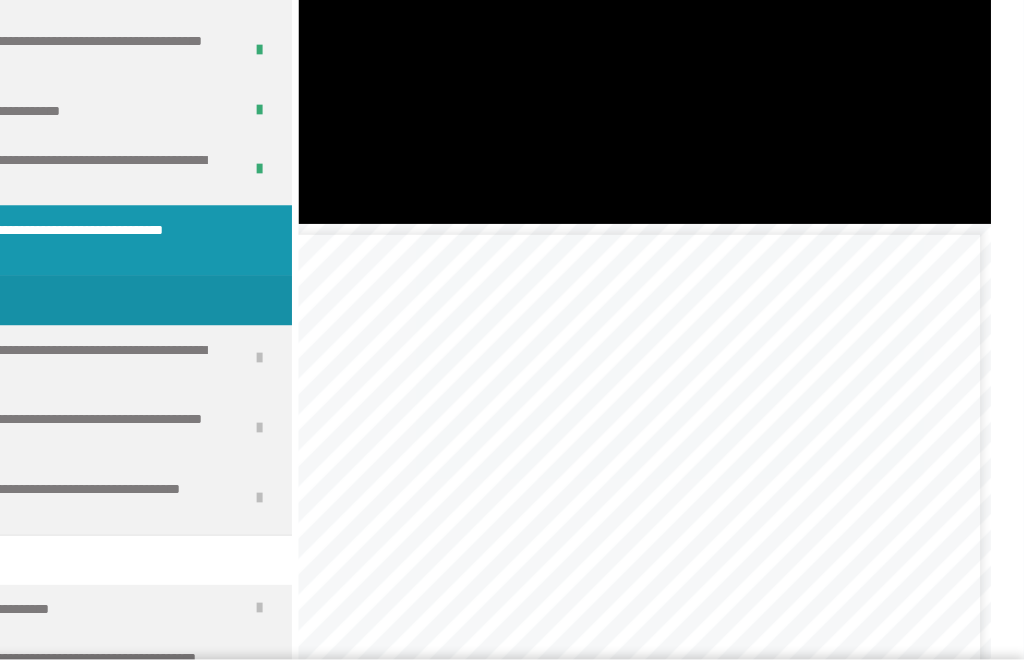click at bounding box center [676, 27] 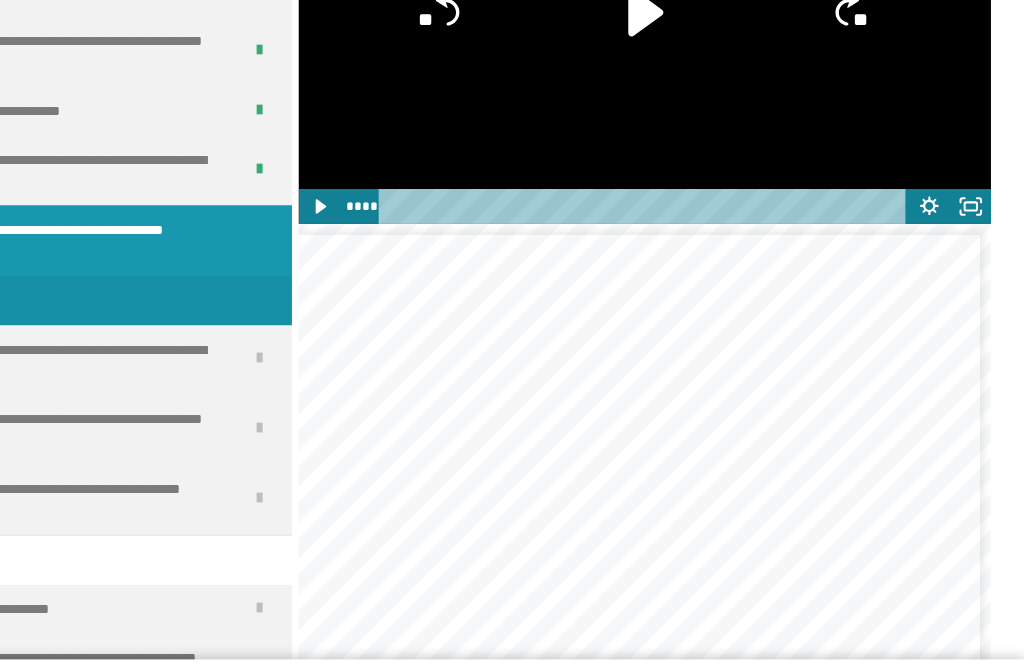 click 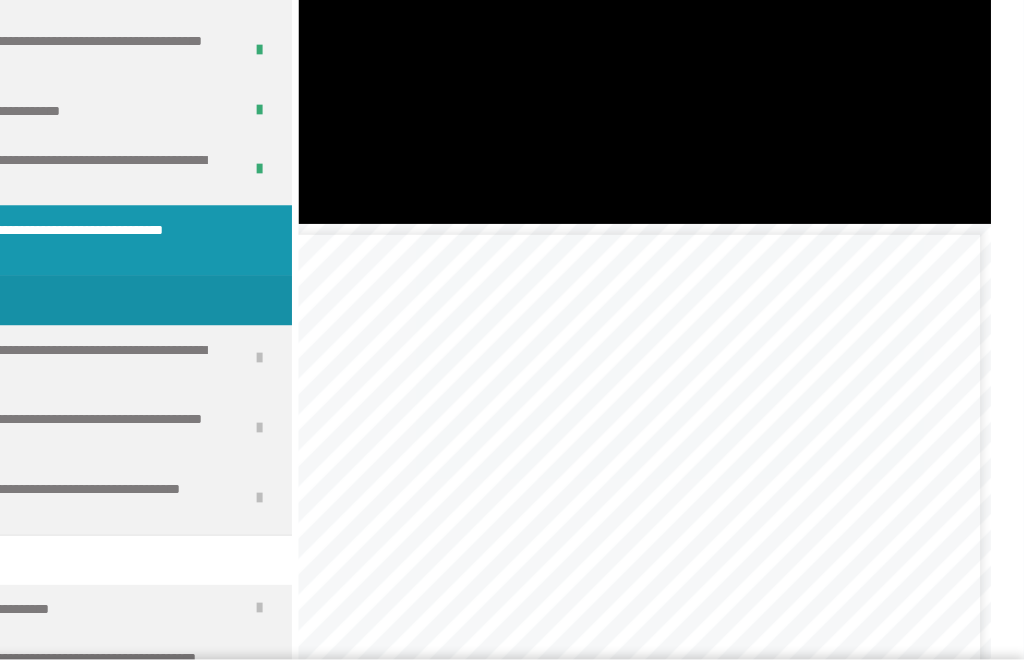 click at bounding box center (676, 27) 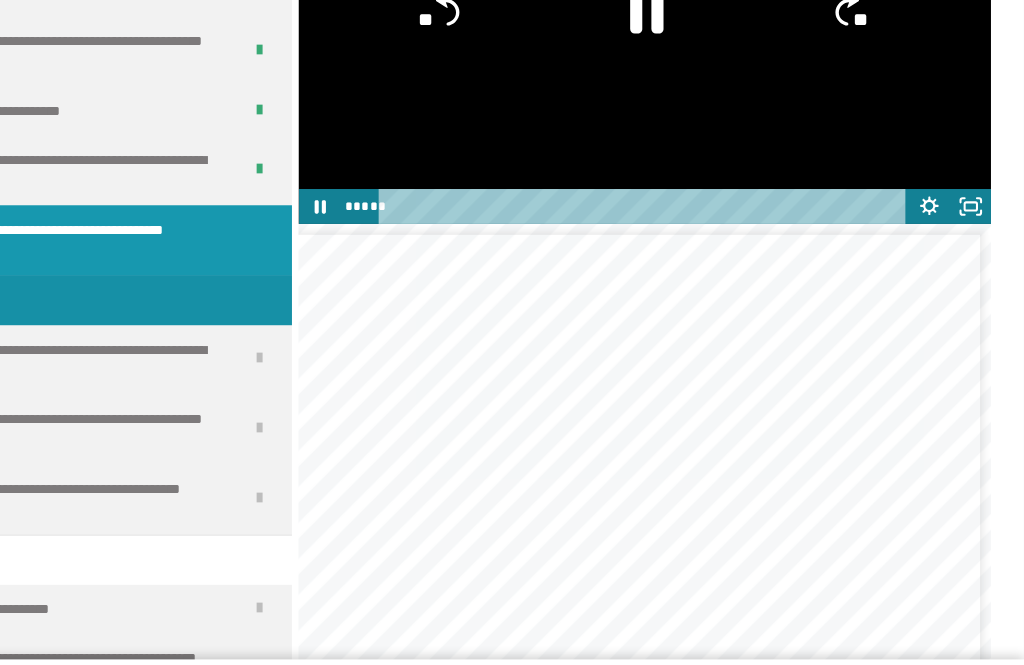 click 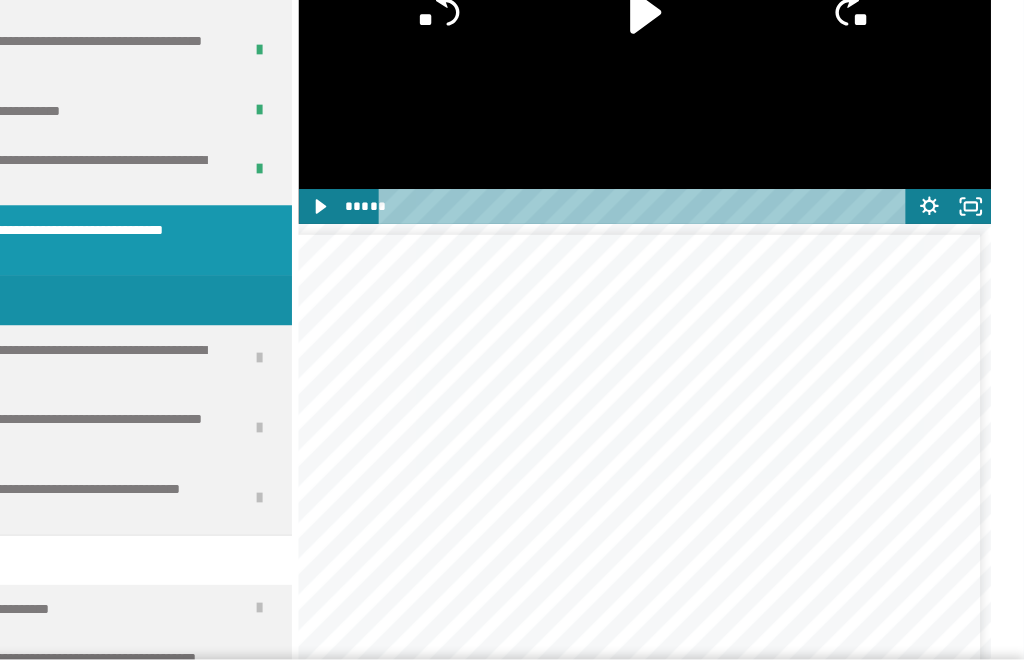 click 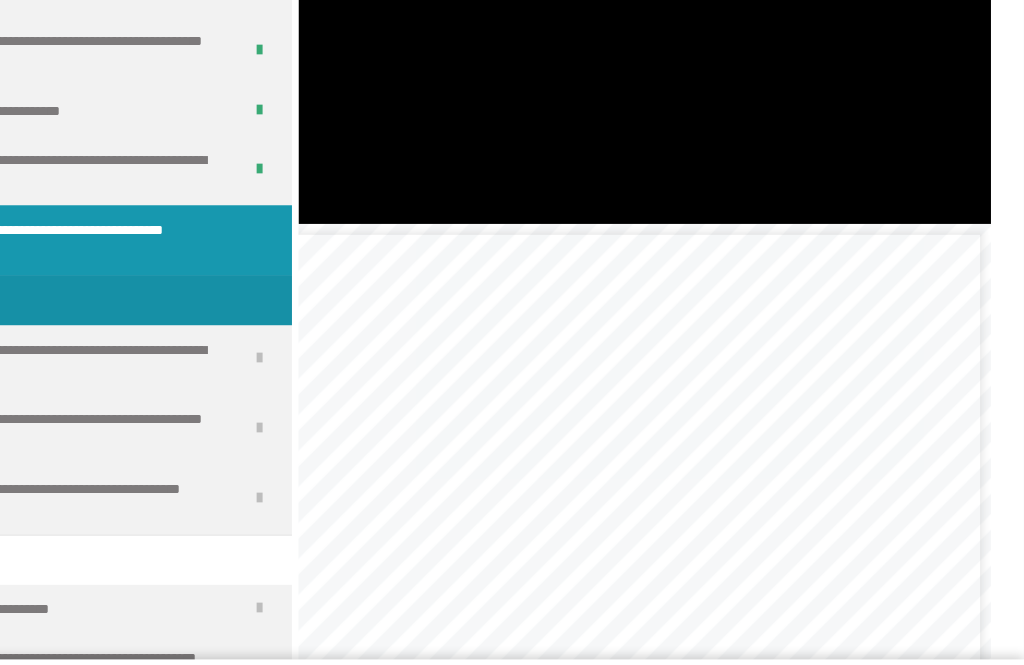 click at bounding box center [676, 27] 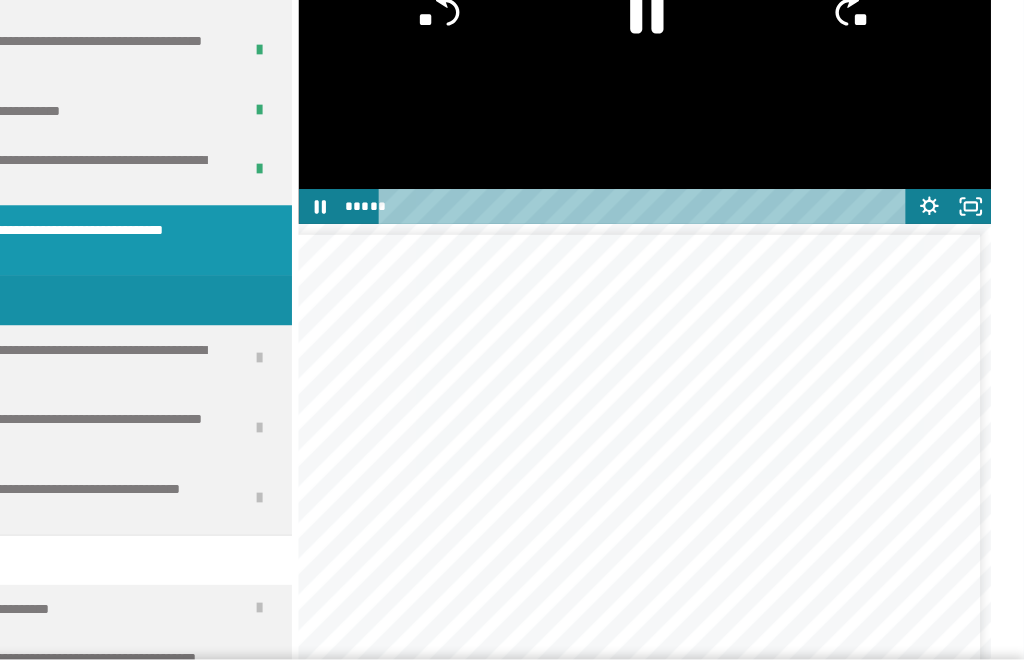 click 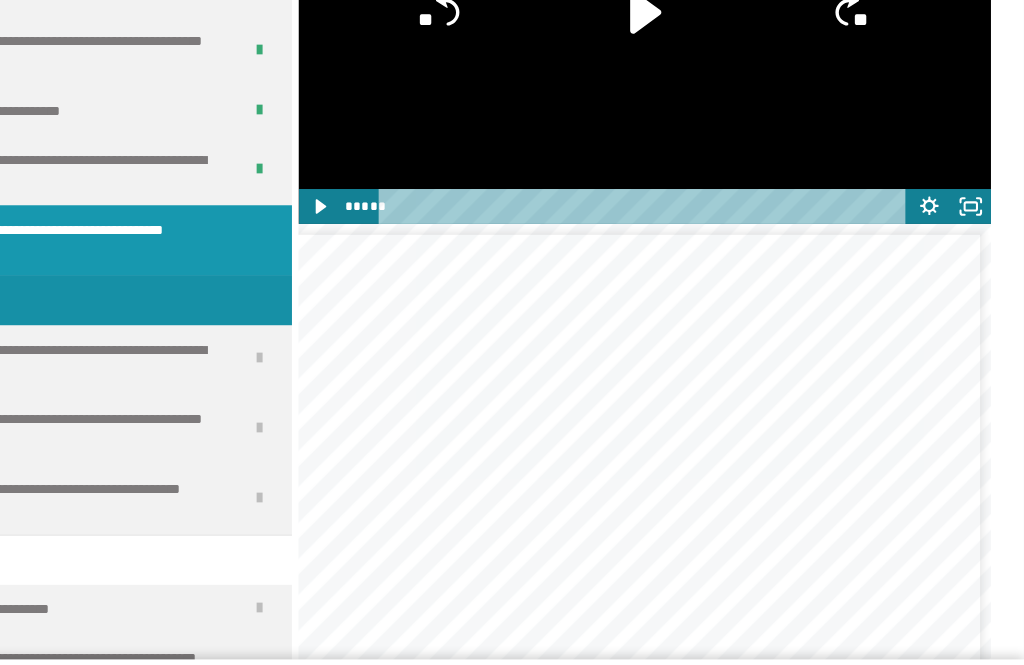 scroll, scrollTop: 0, scrollLeft: 161, axis: horizontal 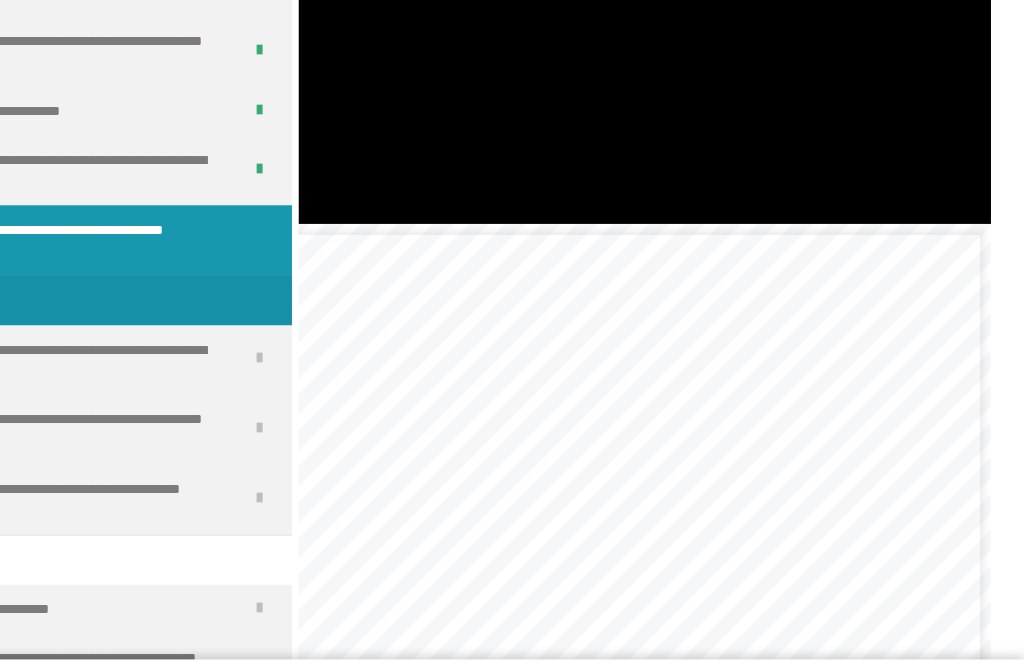 click at bounding box center (676, 27) 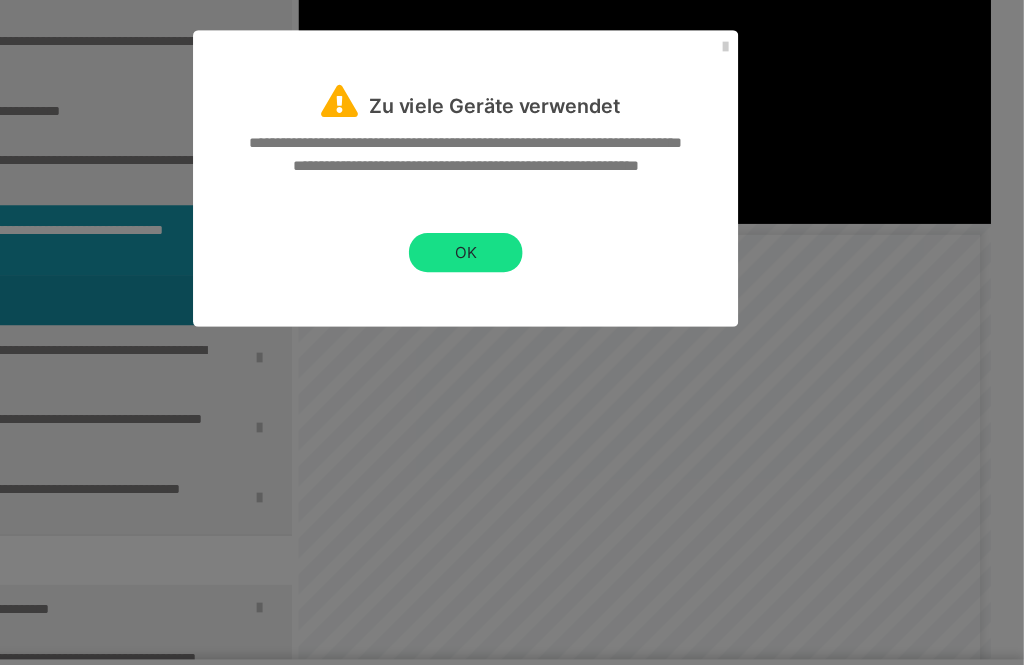 click at bounding box center [750, 44] 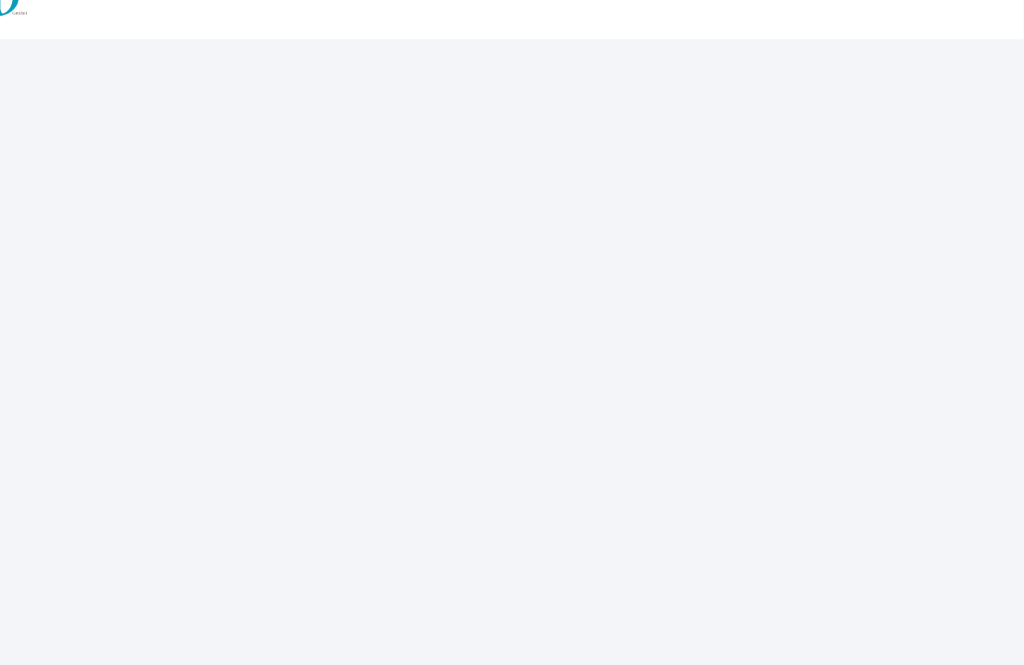 scroll, scrollTop: 0, scrollLeft: 0, axis: both 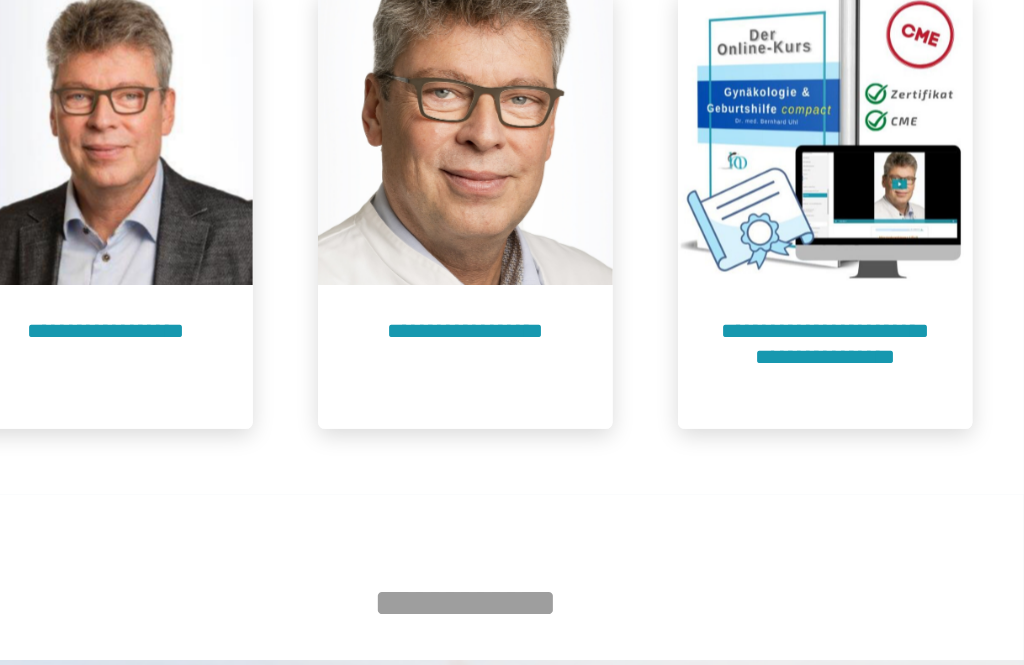 click on "**********" at bounding box center (842, 327) 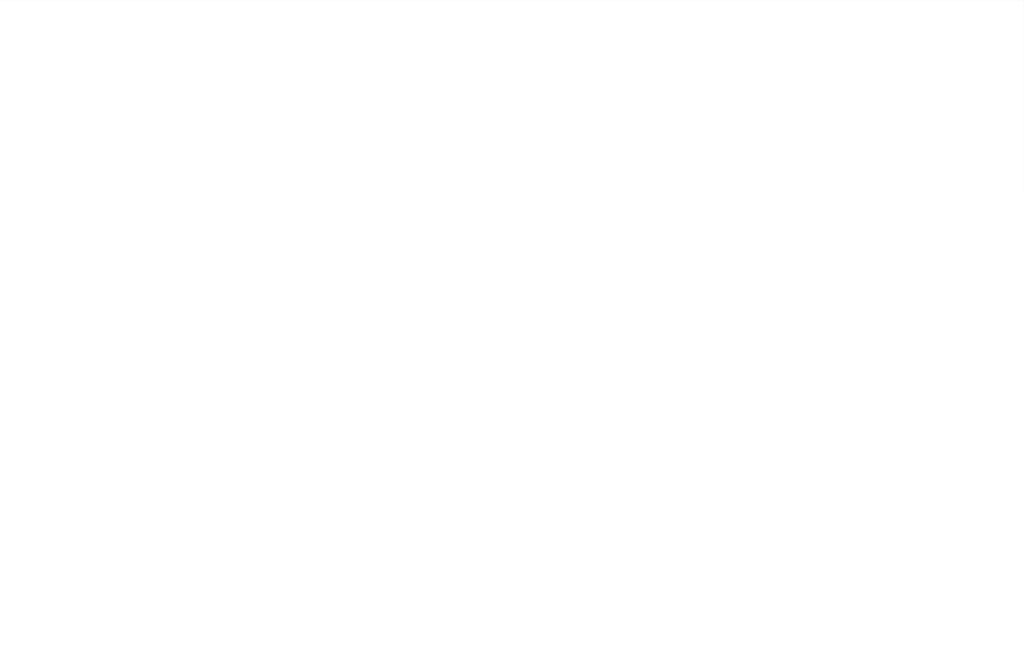 scroll, scrollTop: 151, scrollLeft: 0, axis: vertical 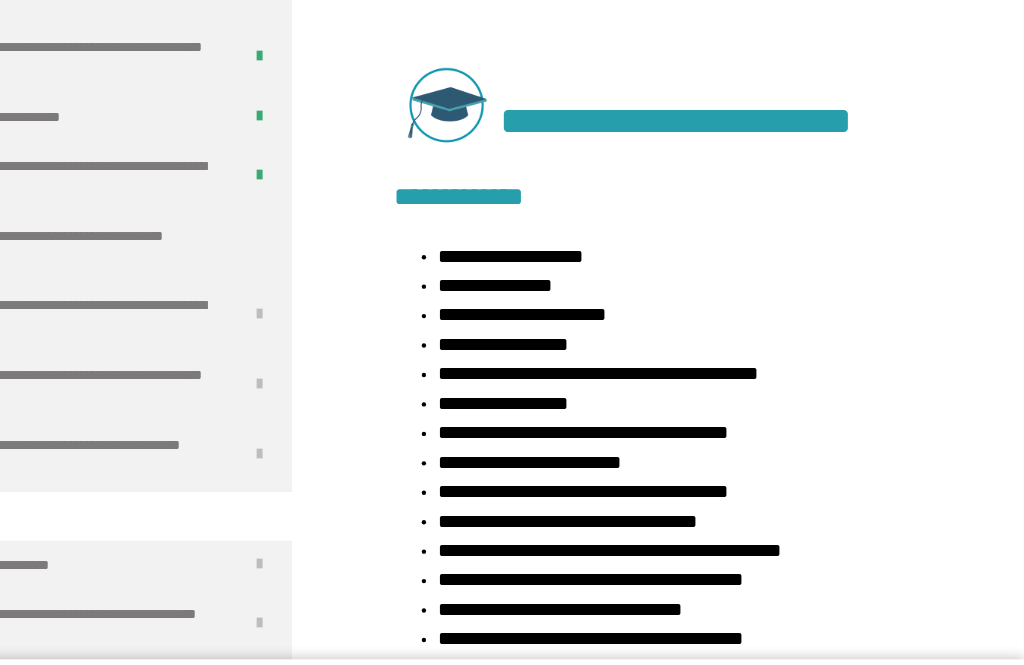 click on "**********" at bounding box center (168, 226) 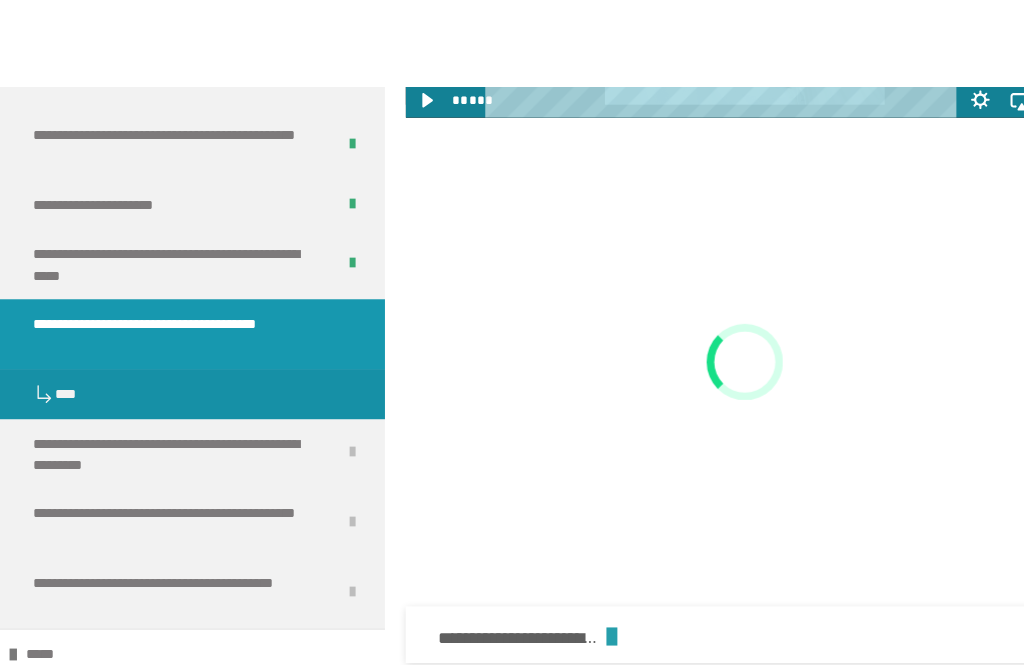 scroll, scrollTop: 2346, scrollLeft: 0, axis: vertical 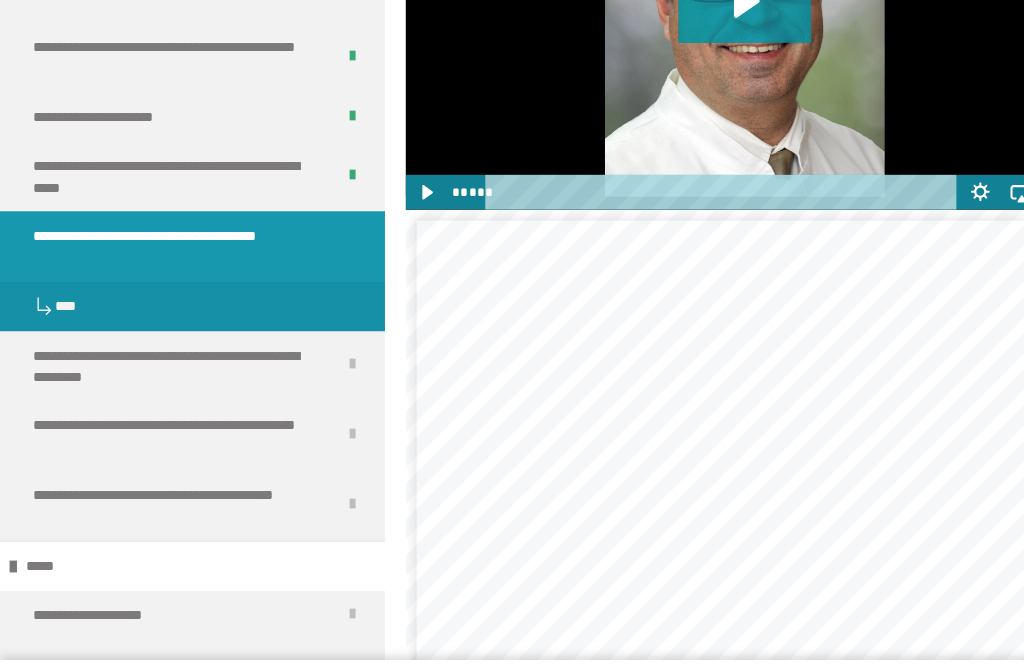 click 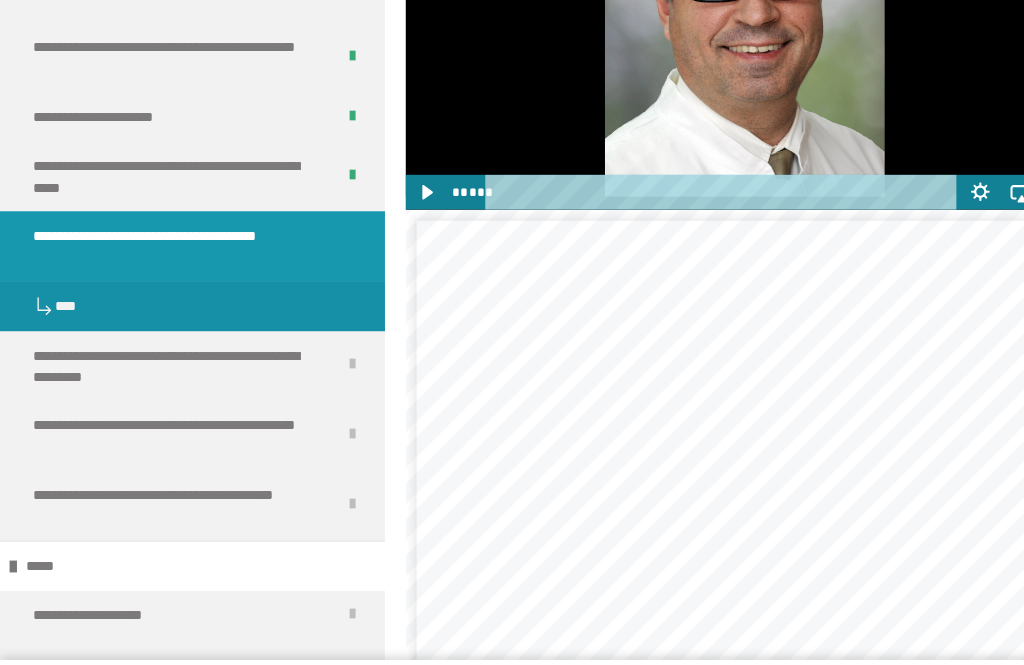 scroll, scrollTop: 2346, scrollLeft: 0, axis: vertical 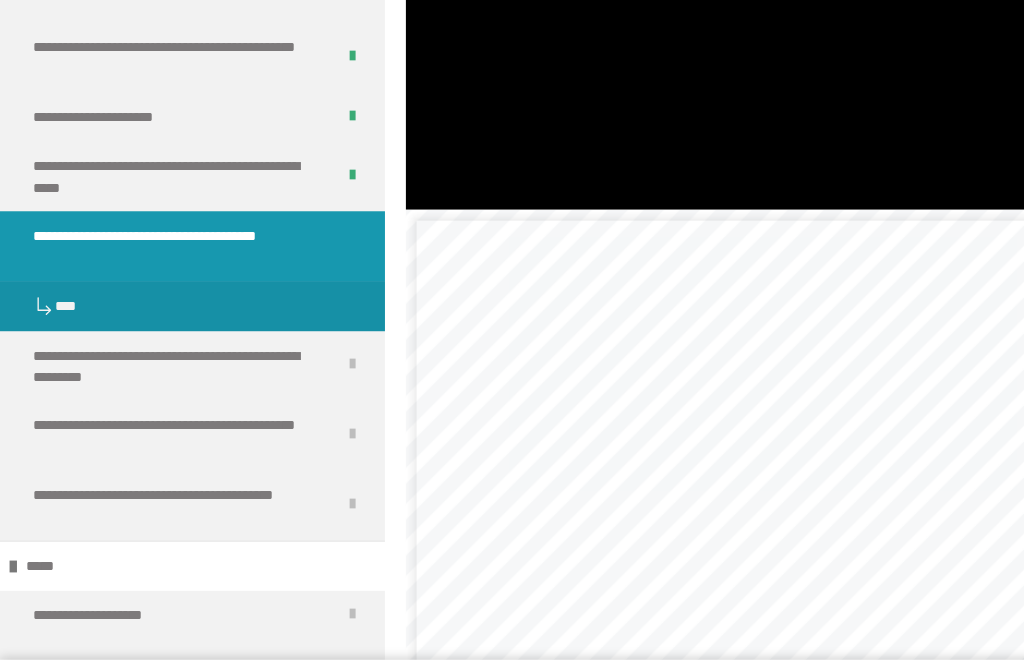 click at bounding box center (683, 17) 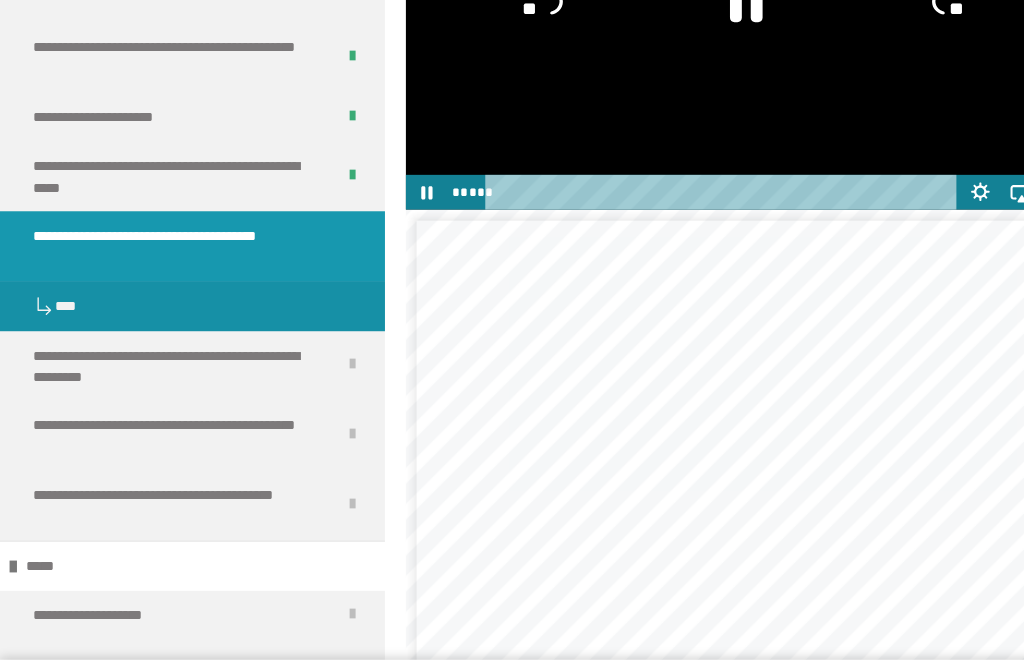 click on "**" 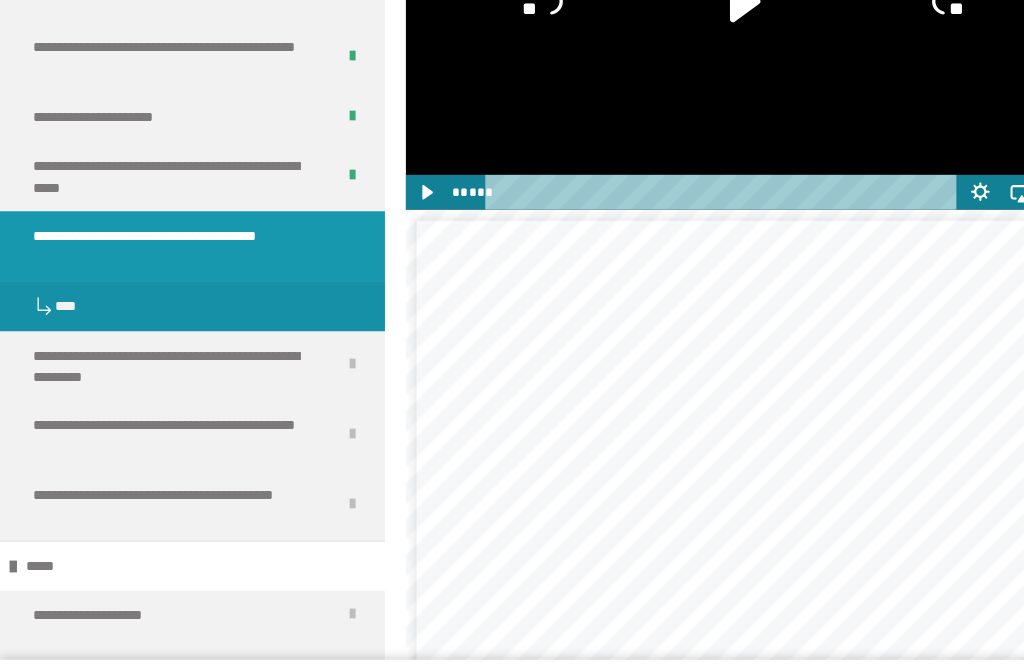 click 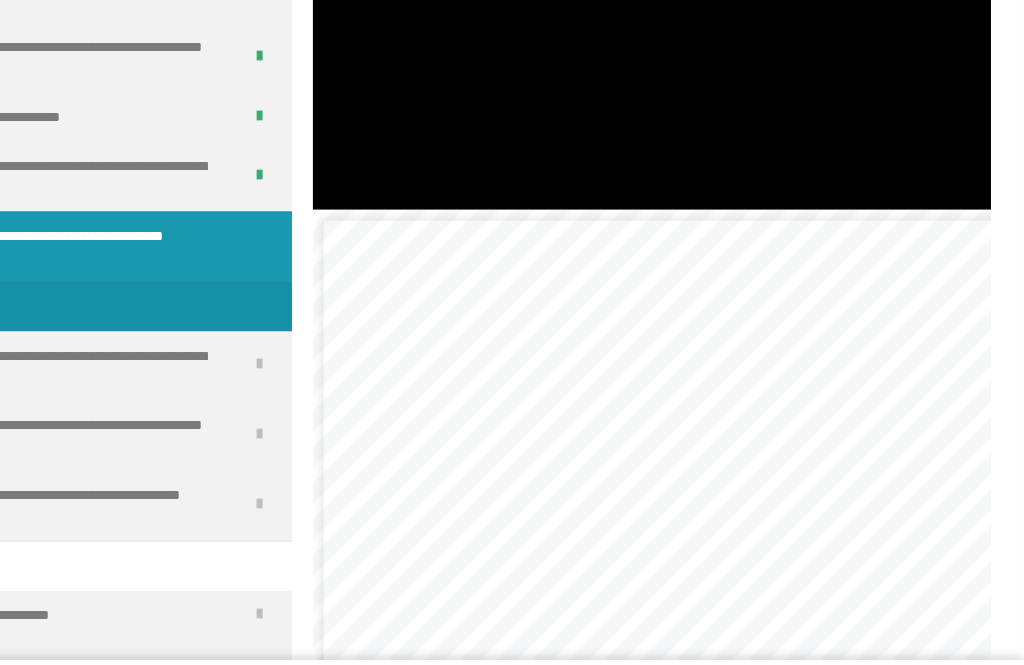 scroll, scrollTop: 2346, scrollLeft: 0, axis: vertical 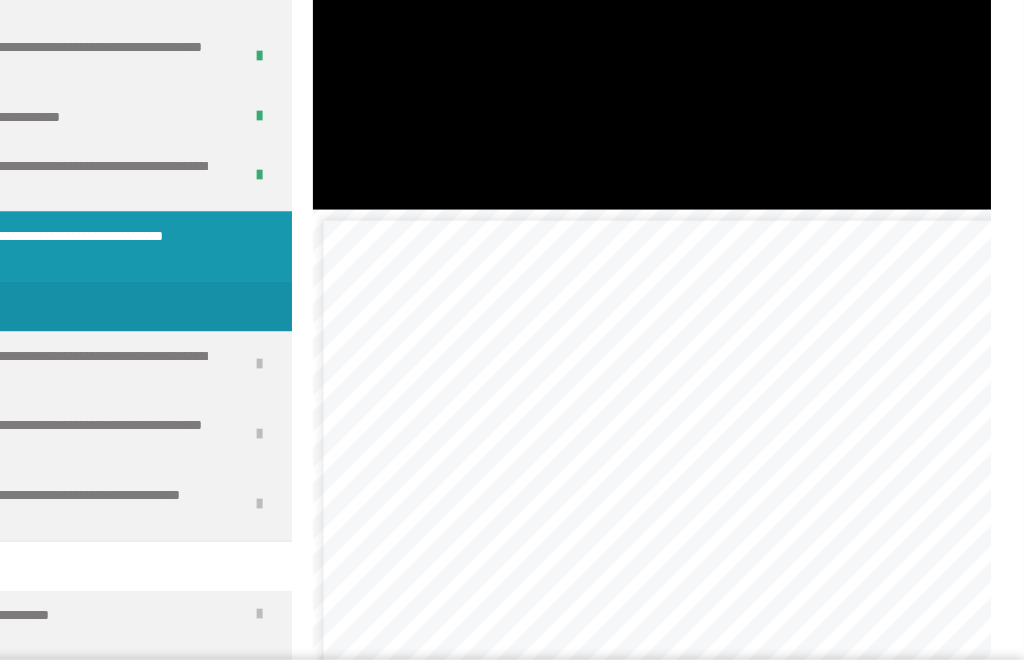 click at bounding box center (683, 17) 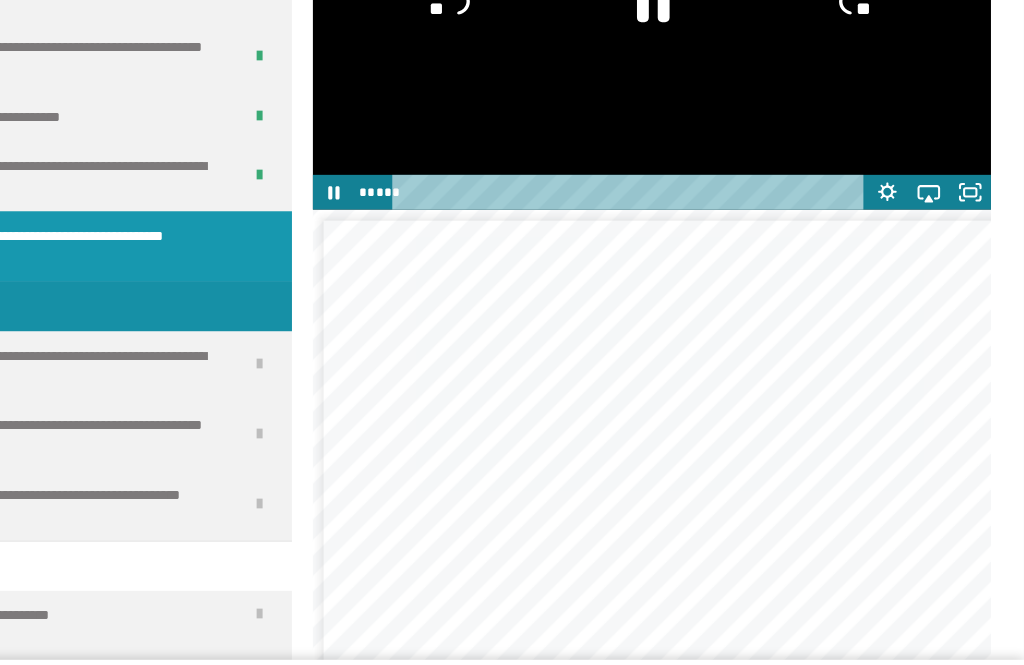 click 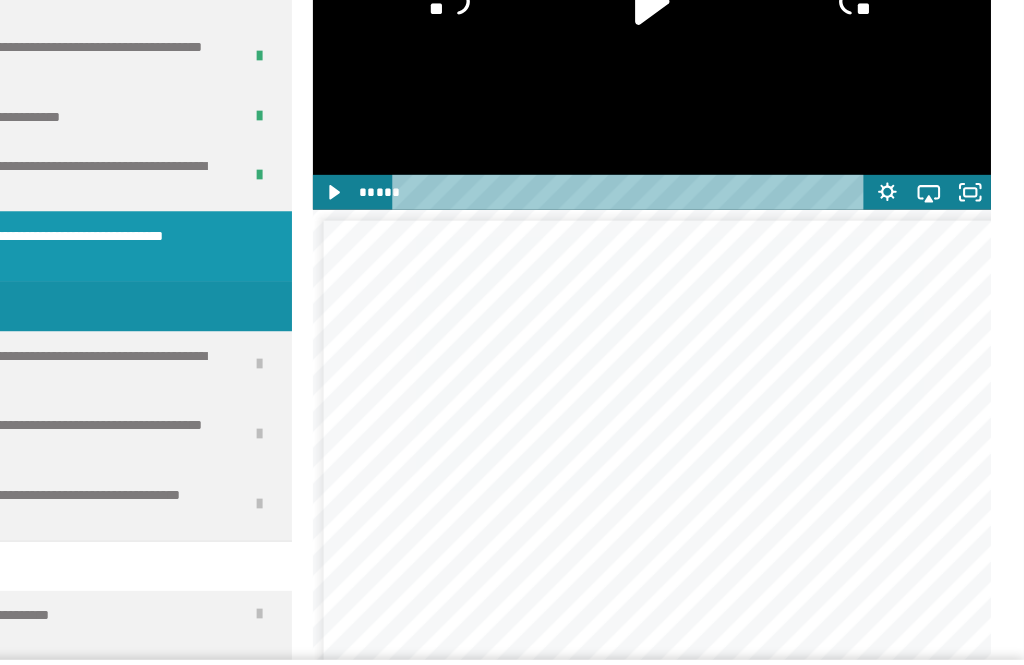 click 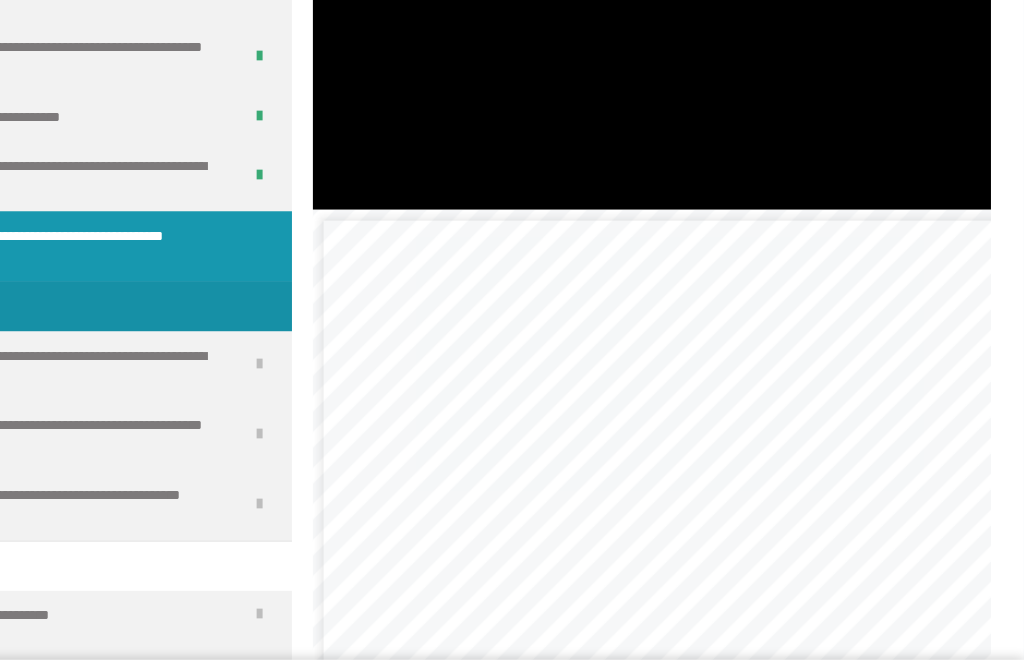 click at bounding box center [683, 17] 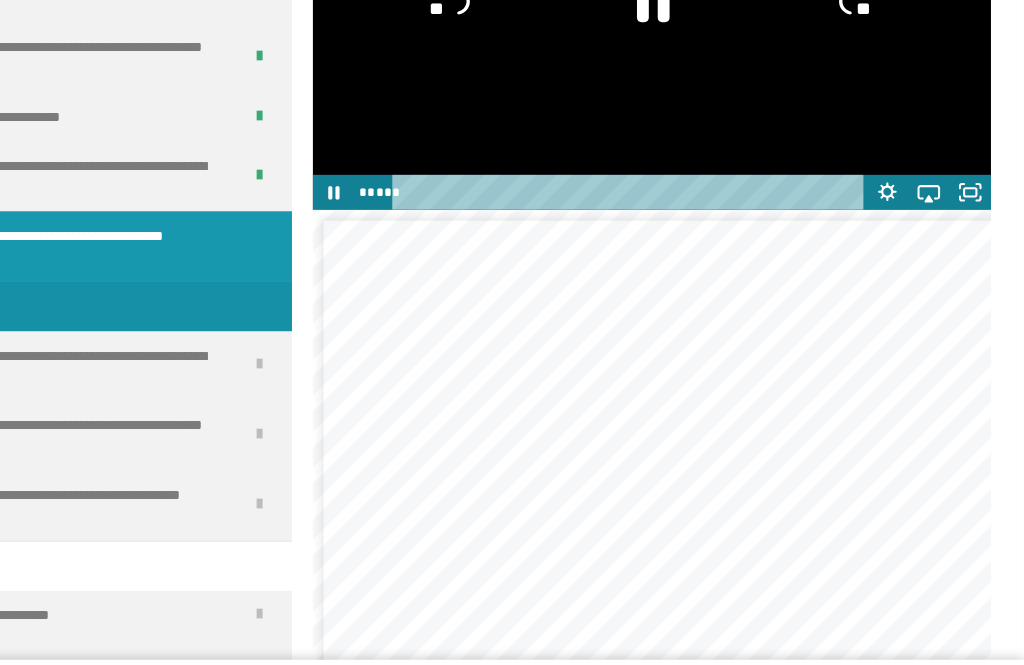 click 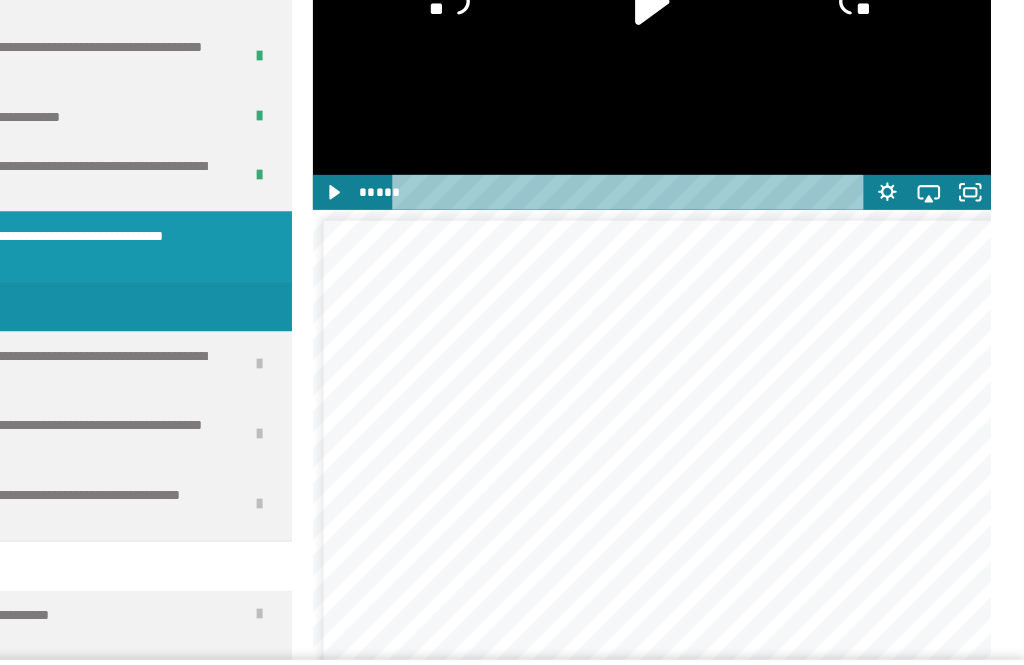 click 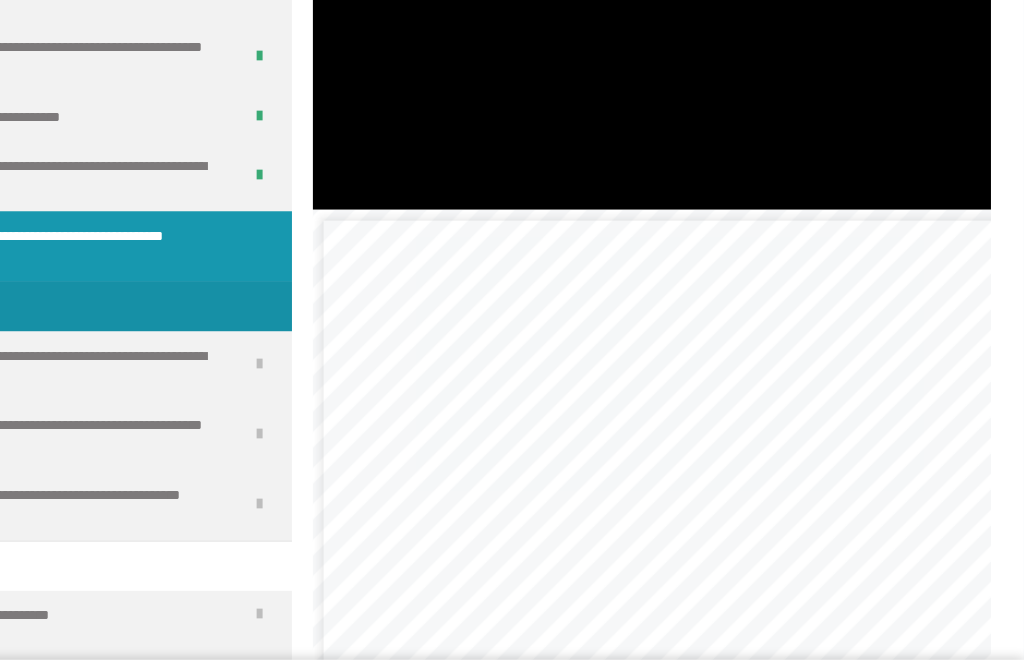 click at bounding box center [683, 17] 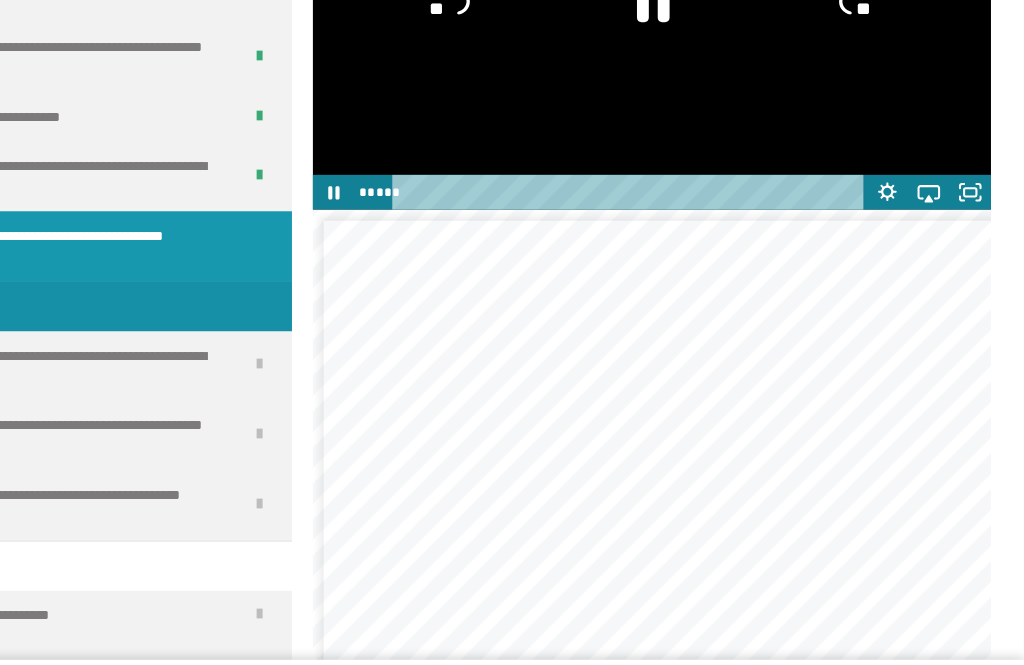 click 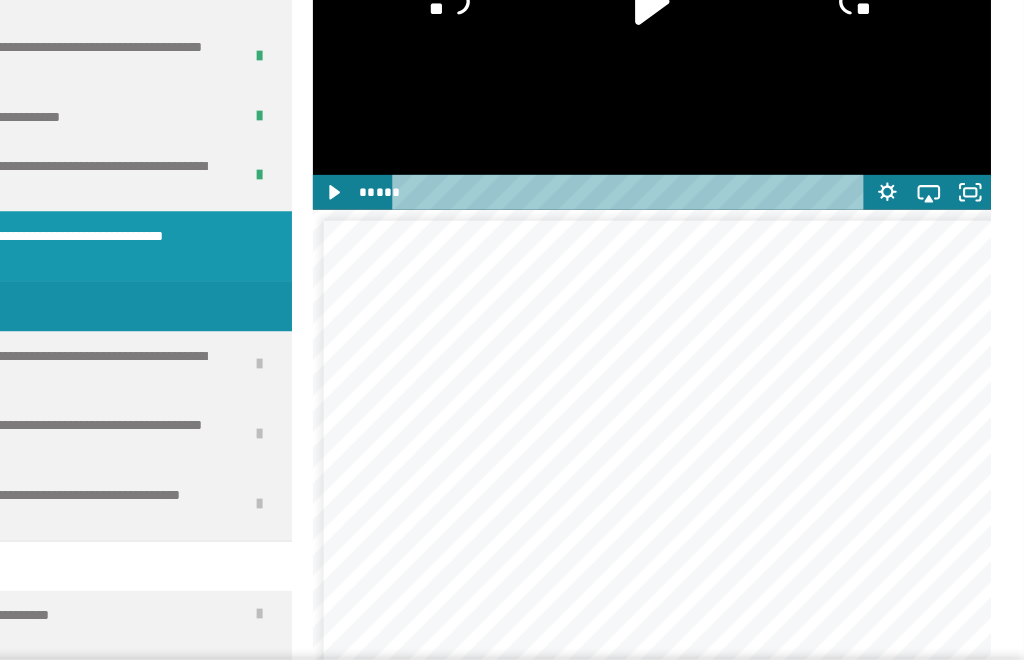 click 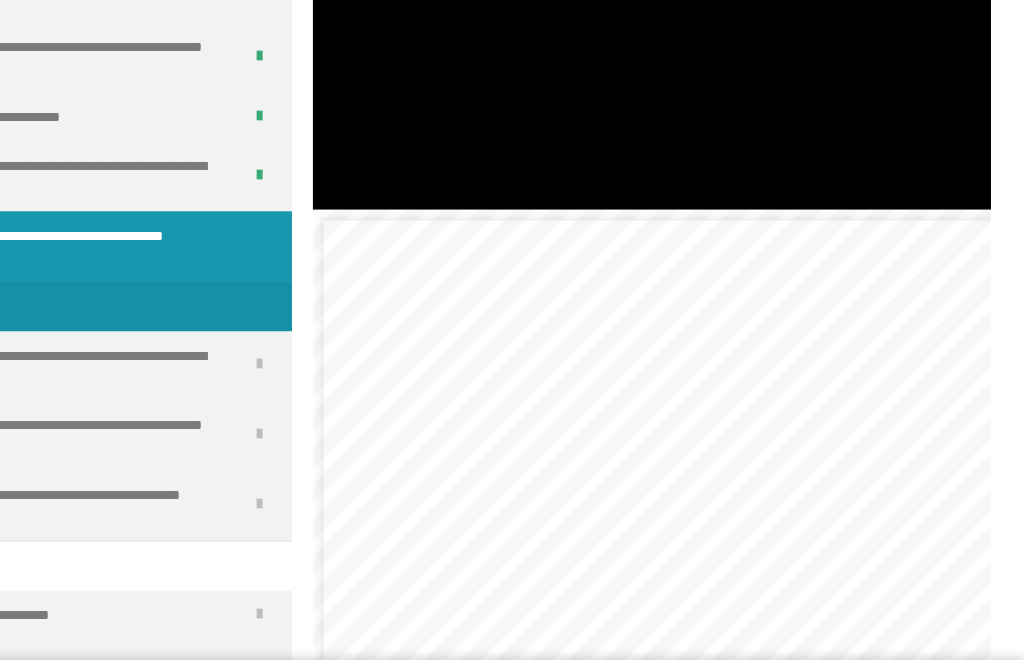 scroll, scrollTop: 2346, scrollLeft: 0, axis: vertical 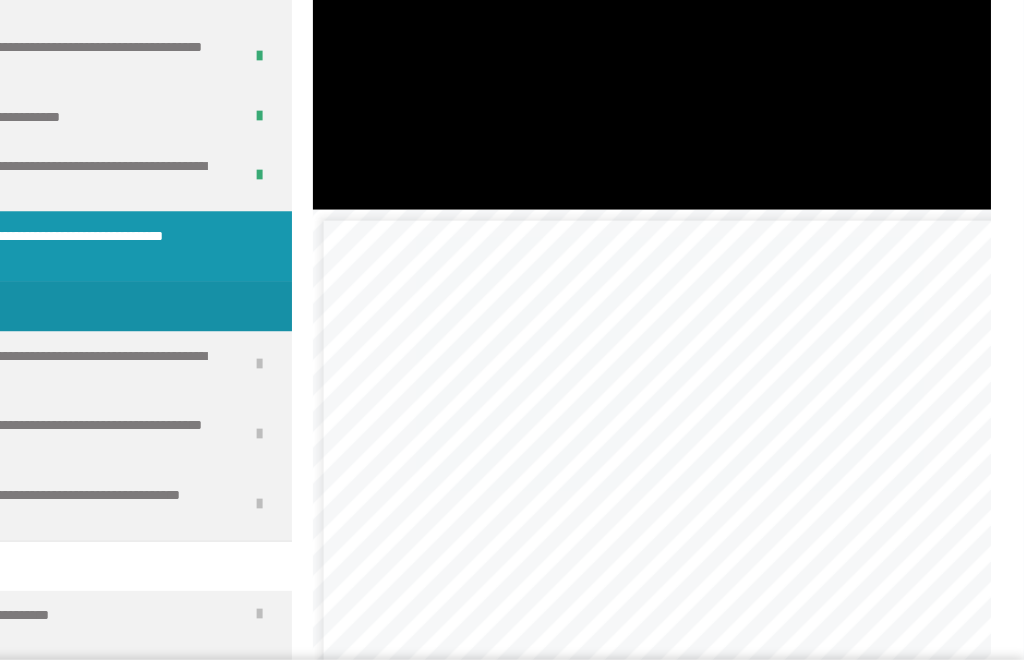 click at bounding box center [683, 17] 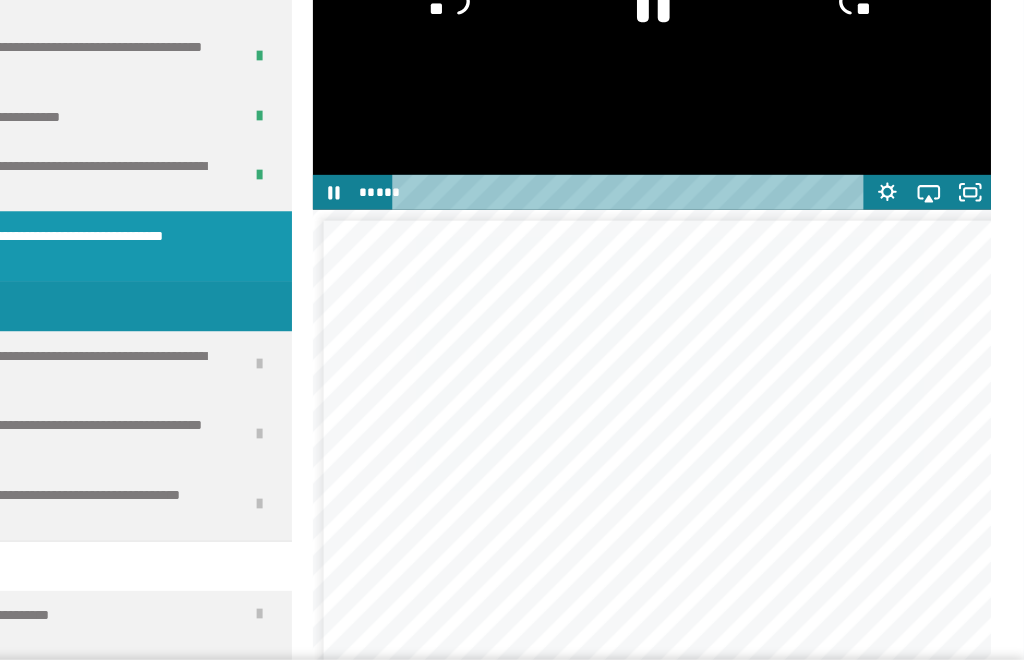 click 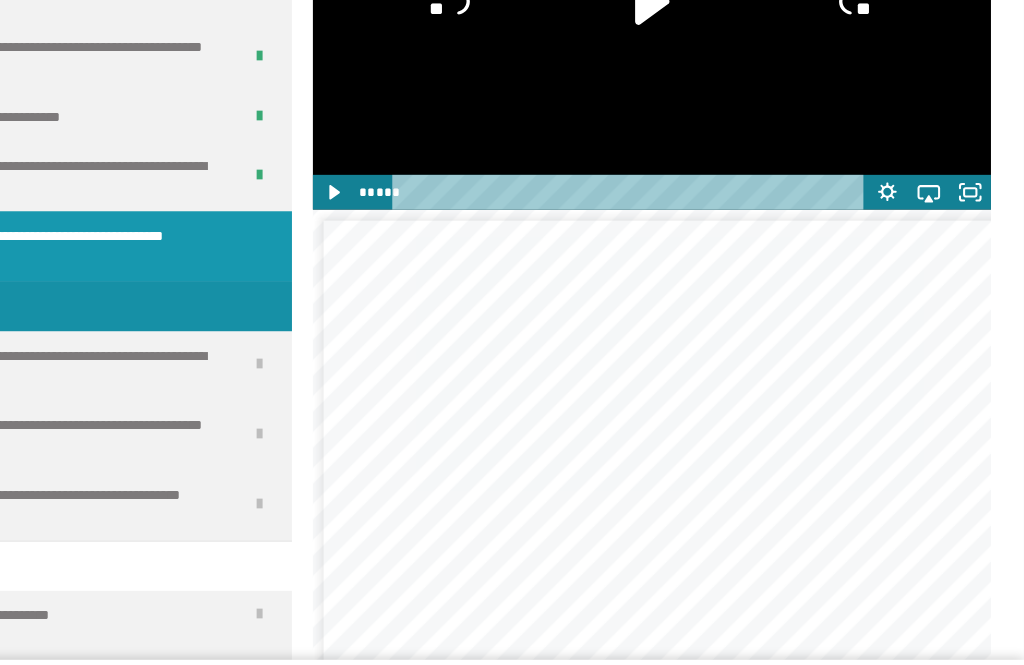 click 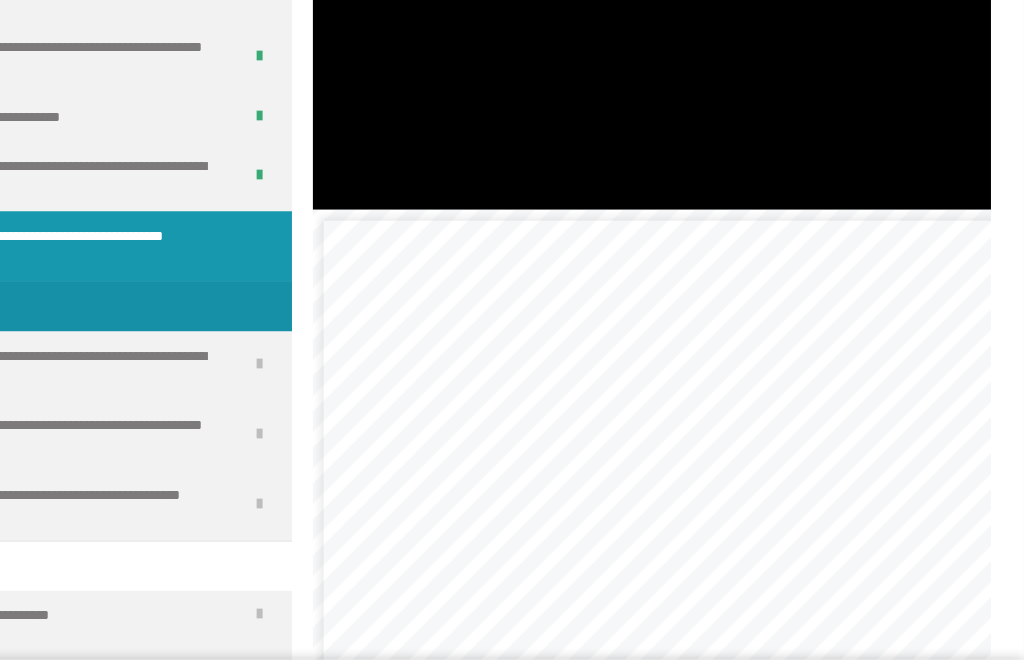click at bounding box center [683, 17] 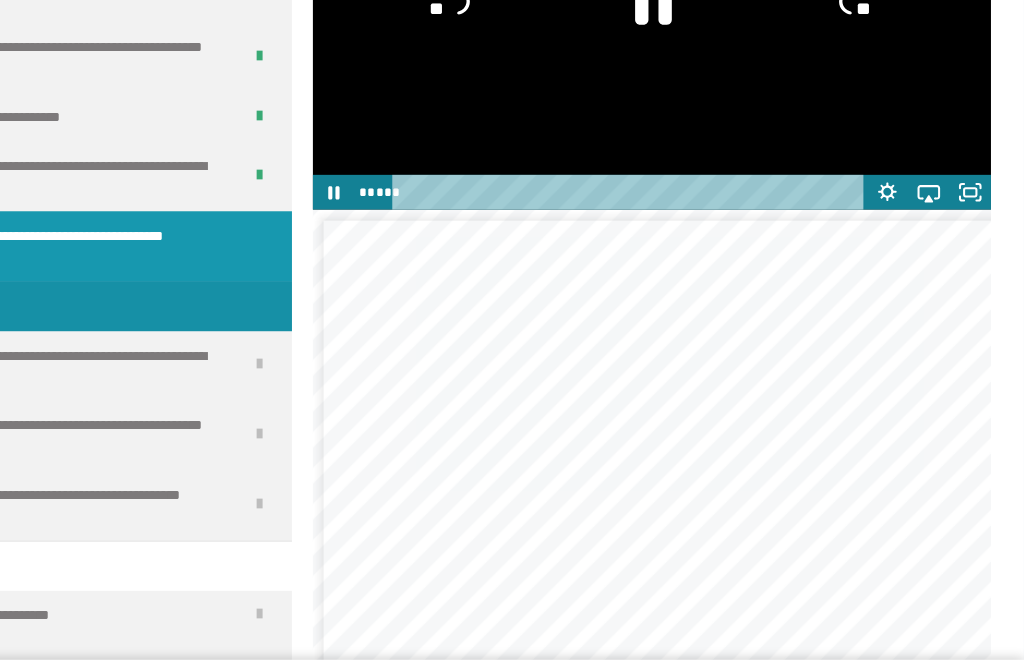 click 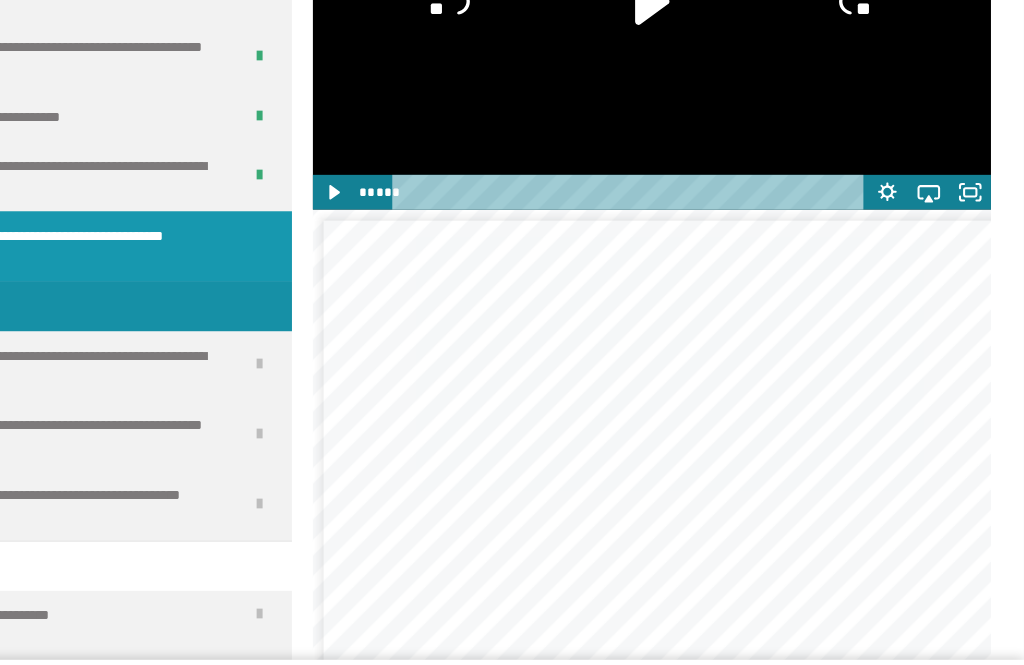 click 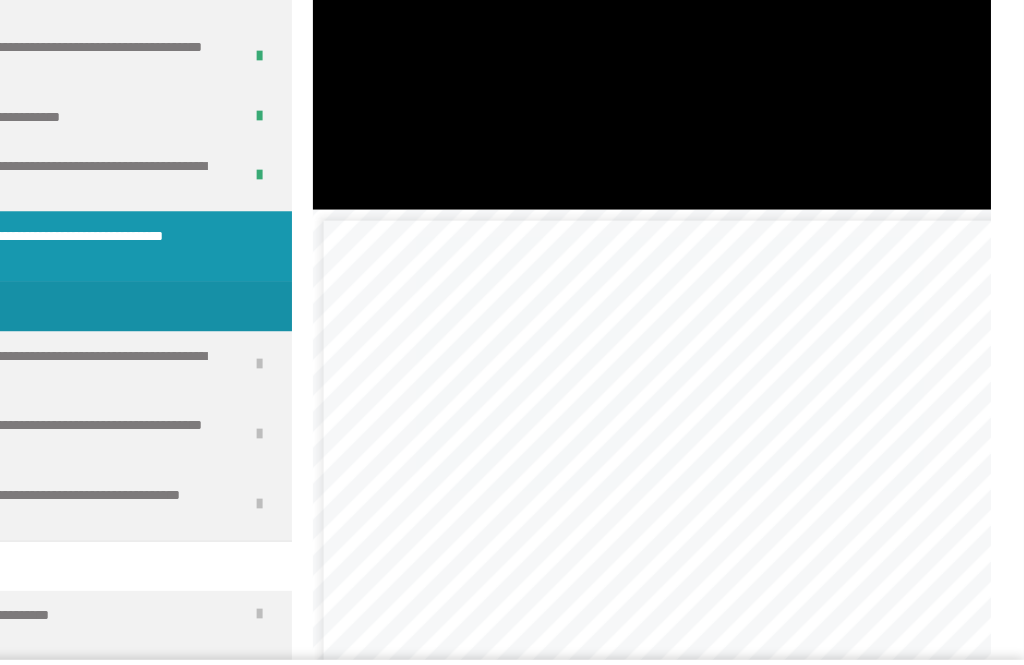 click at bounding box center [683, 17] 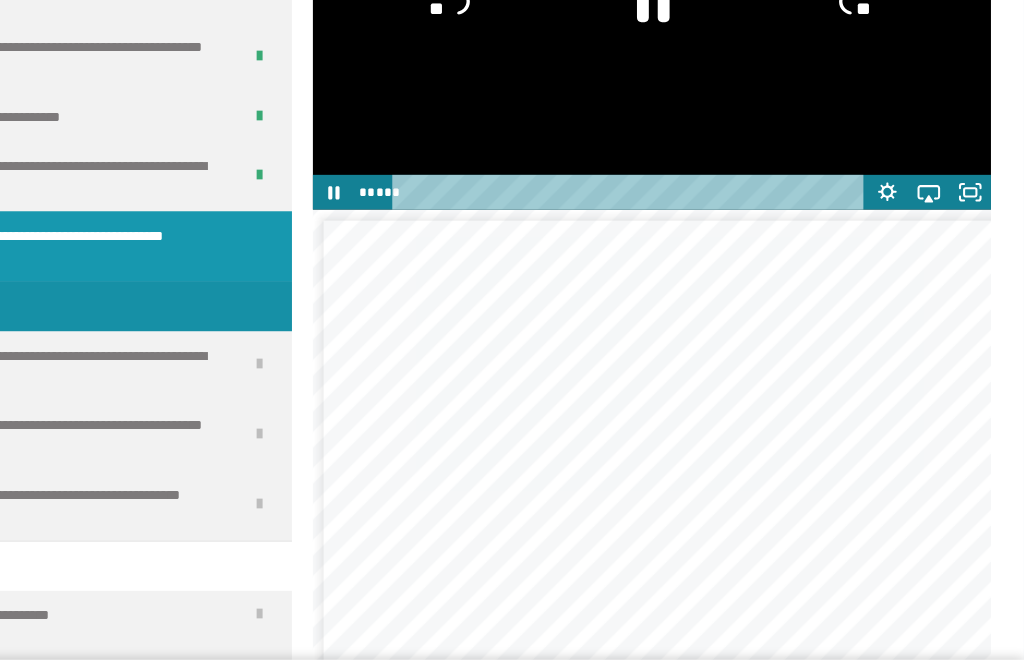 click 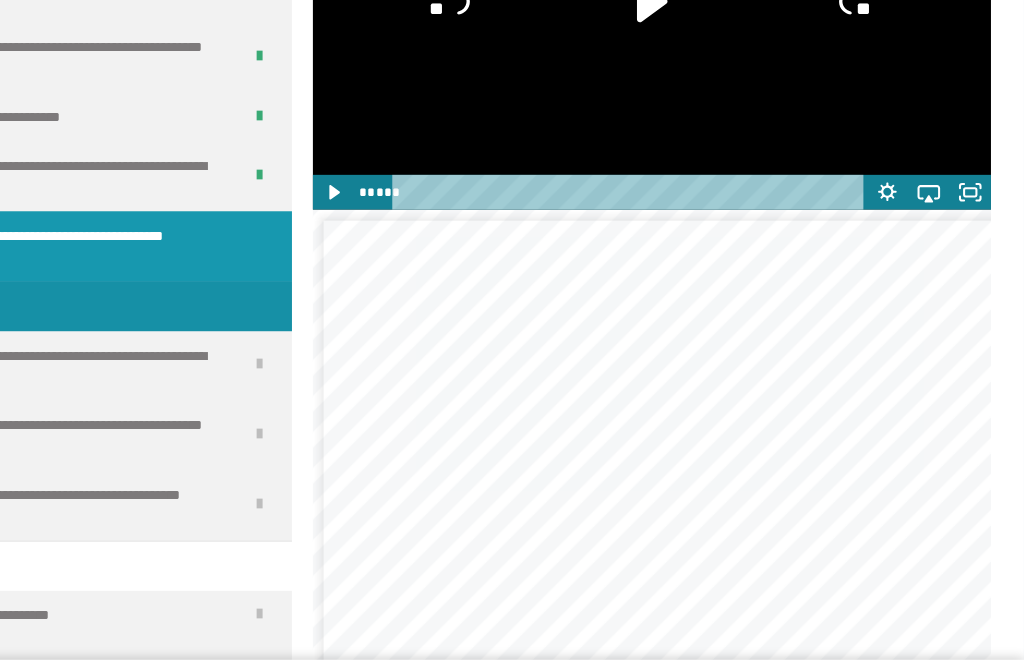 click 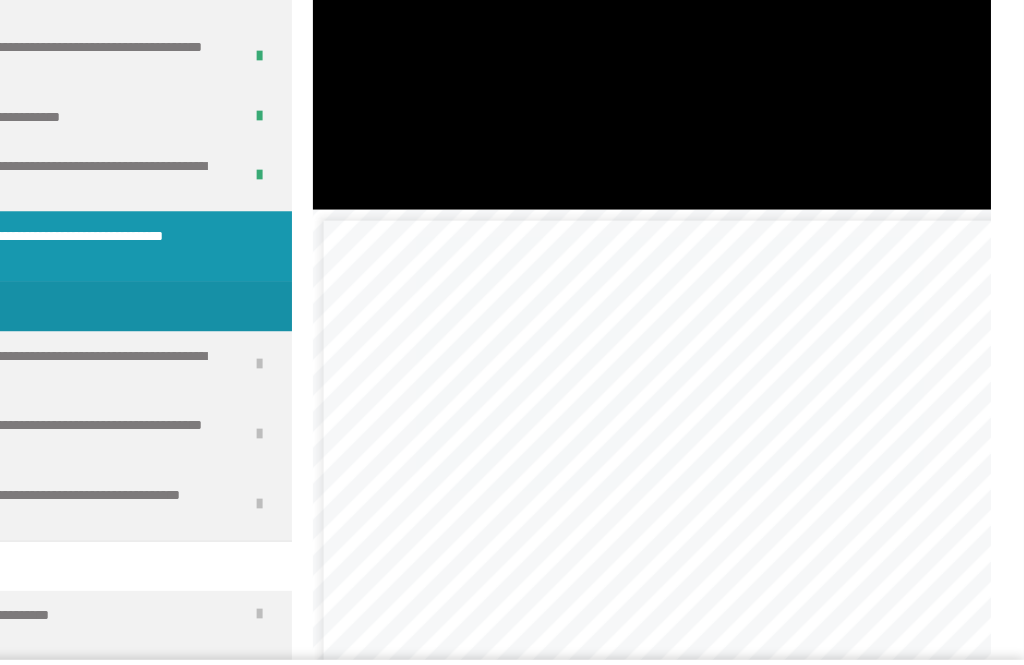 click at bounding box center (683, 17) 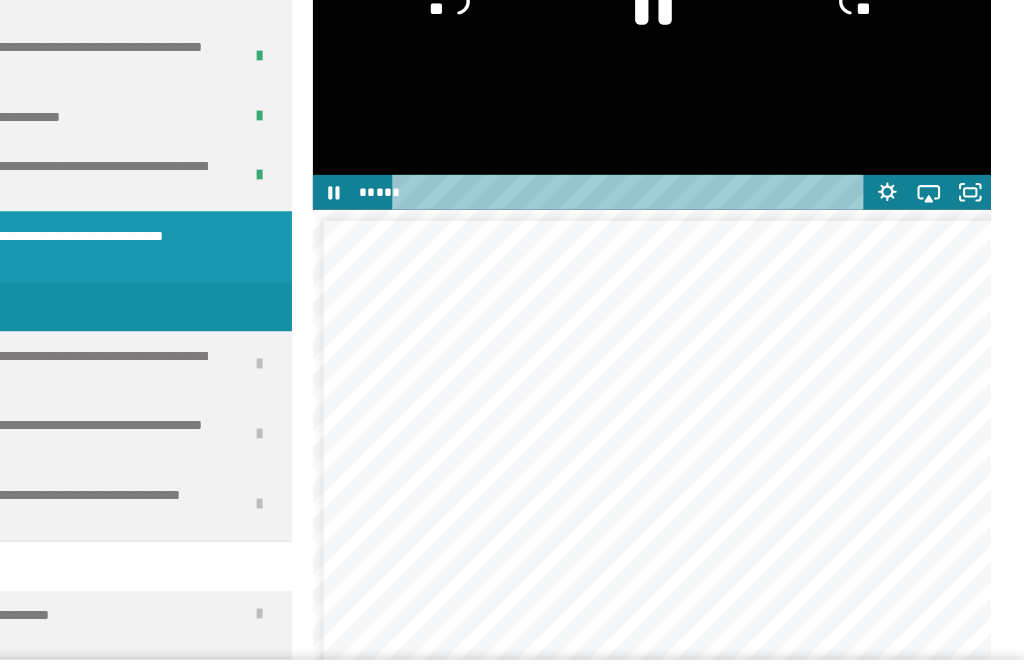 click 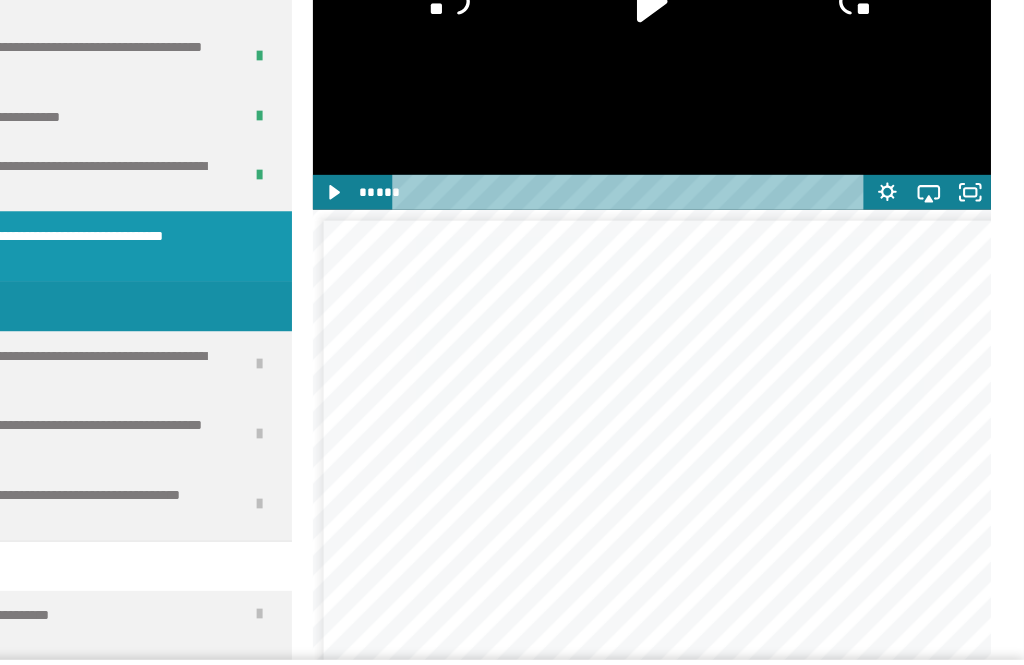 click 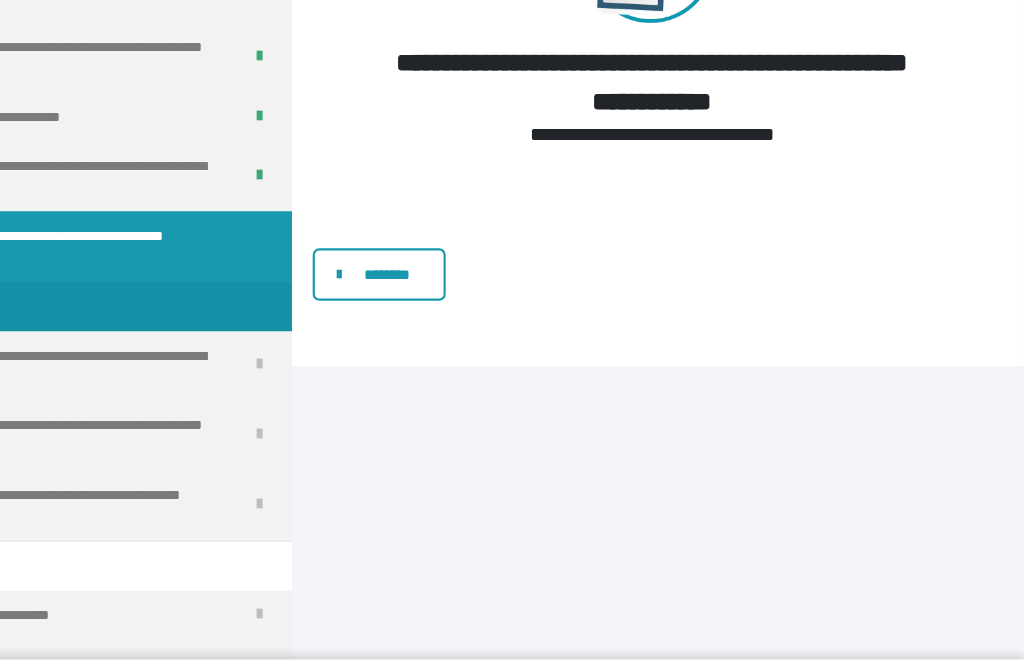 scroll, scrollTop: 4007, scrollLeft: 0, axis: vertical 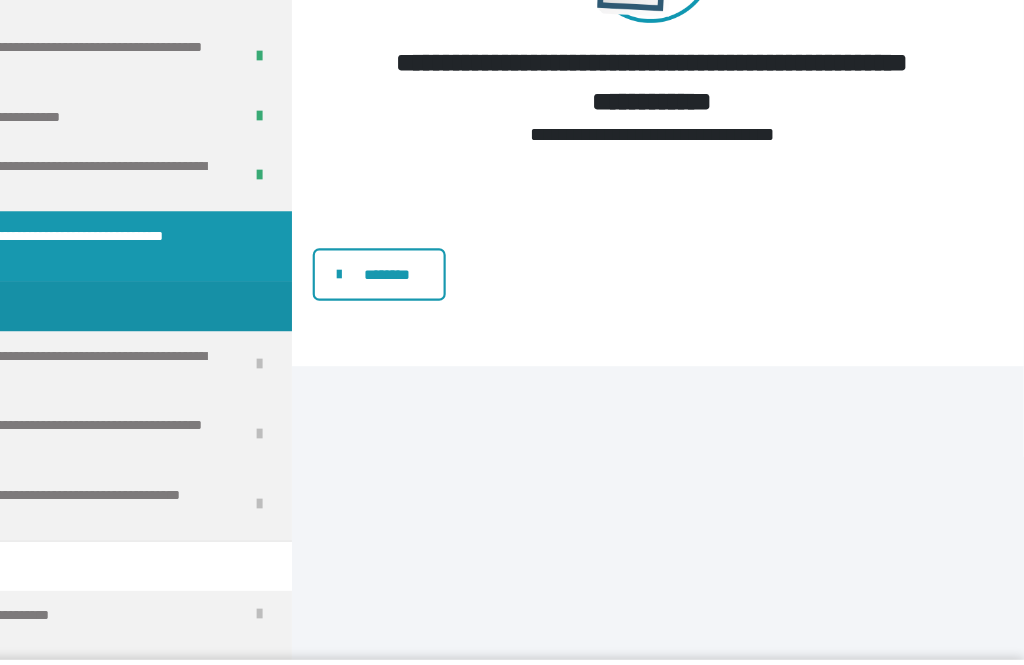 click on "********" at bounding box center [440, 252] 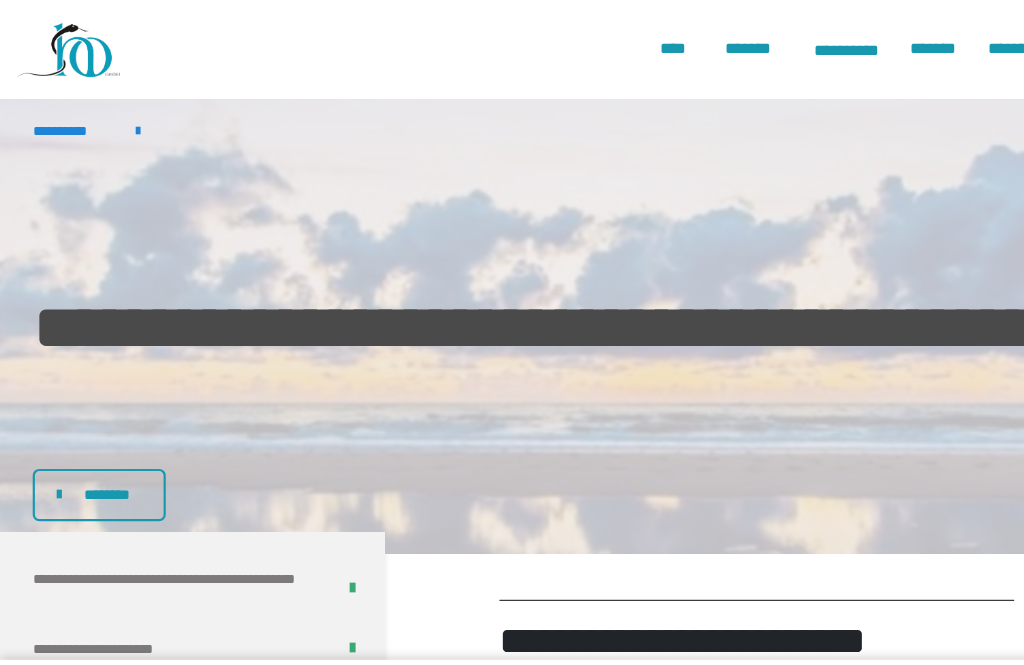 scroll, scrollTop: 0, scrollLeft: 0, axis: both 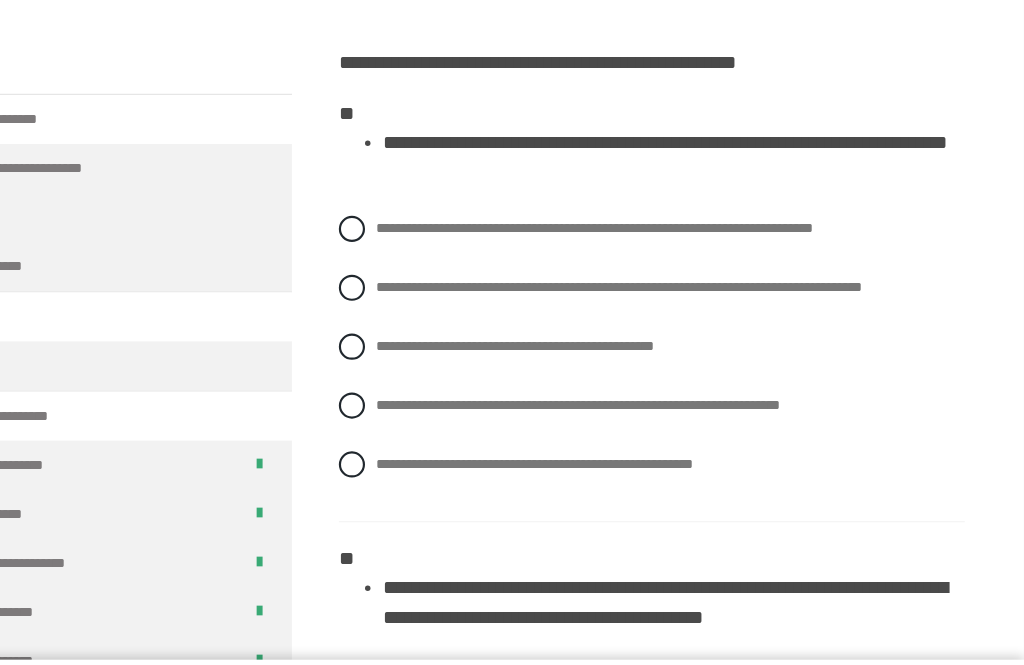 click on "**********" at bounding box center (683, 318) 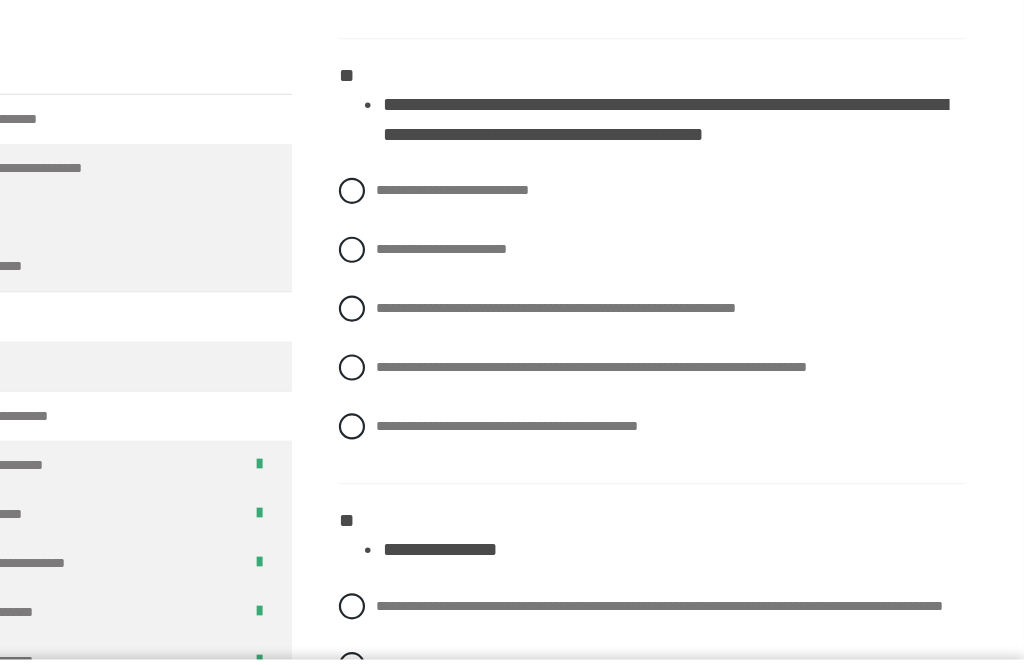 scroll, scrollTop: 962, scrollLeft: 0, axis: vertical 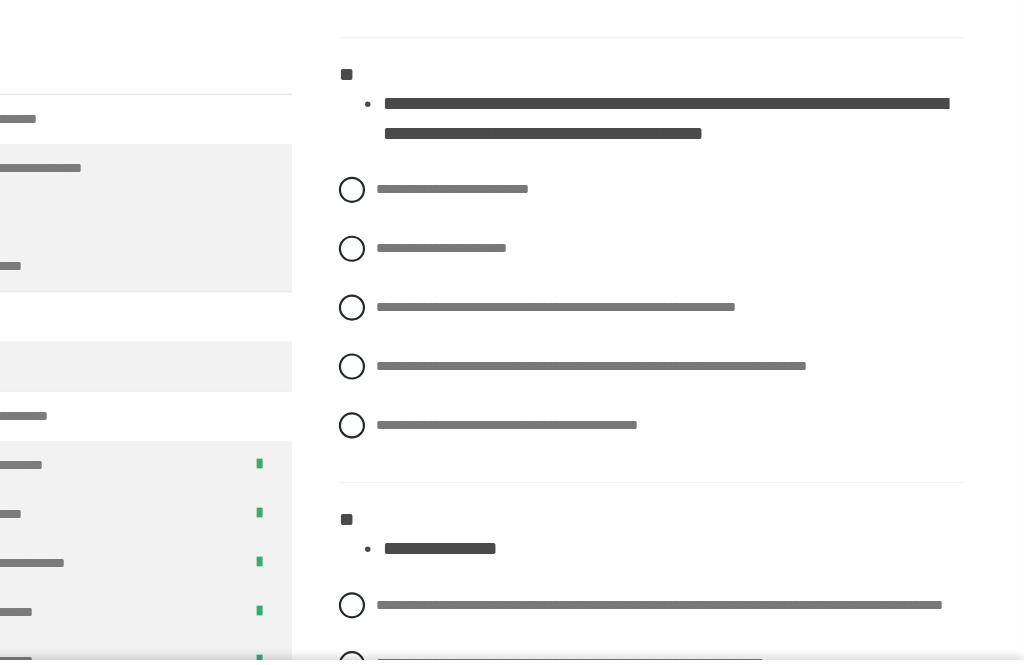 click on "**********" at bounding box center [627, 335] 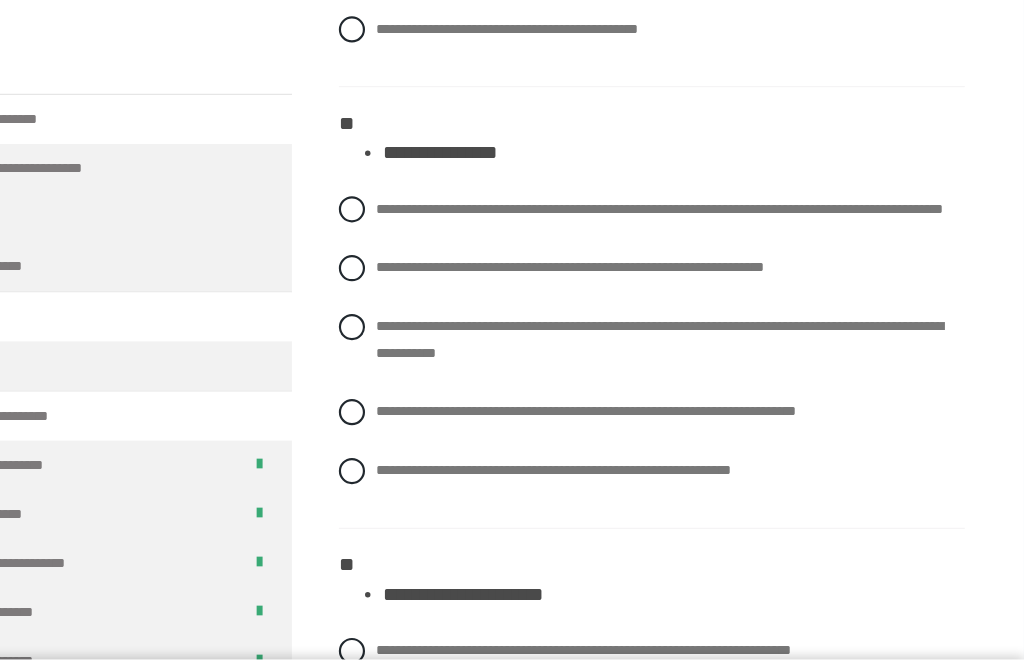 scroll, scrollTop: 1328, scrollLeft: 0, axis: vertical 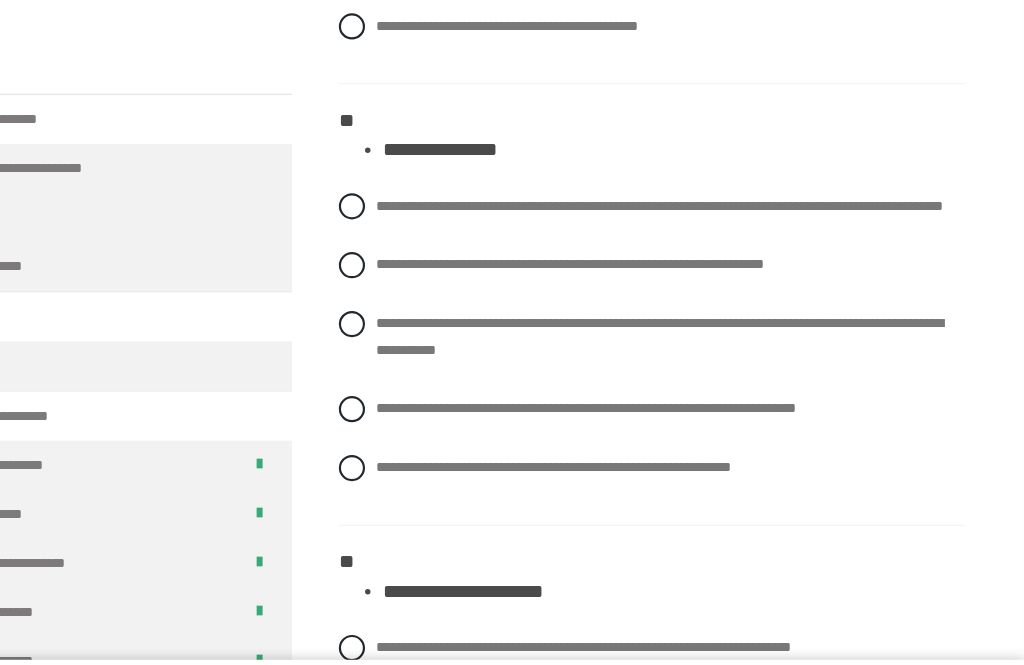 click on "**********" at bounding box center [622, 374] 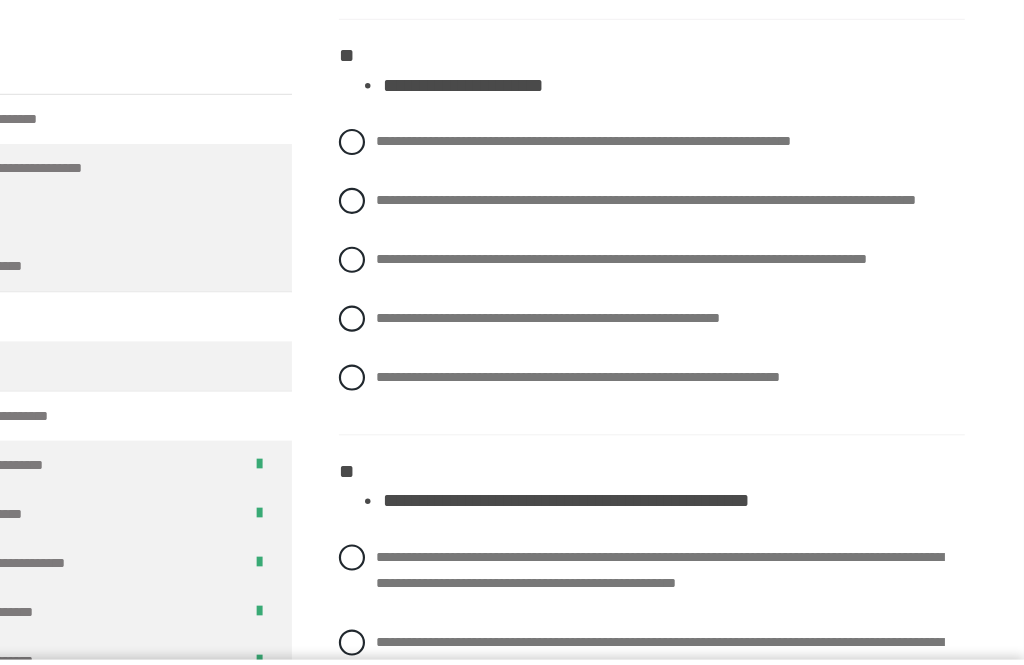 scroll, scrollTop: 1799, scrollLeft: 0, axis: vertical 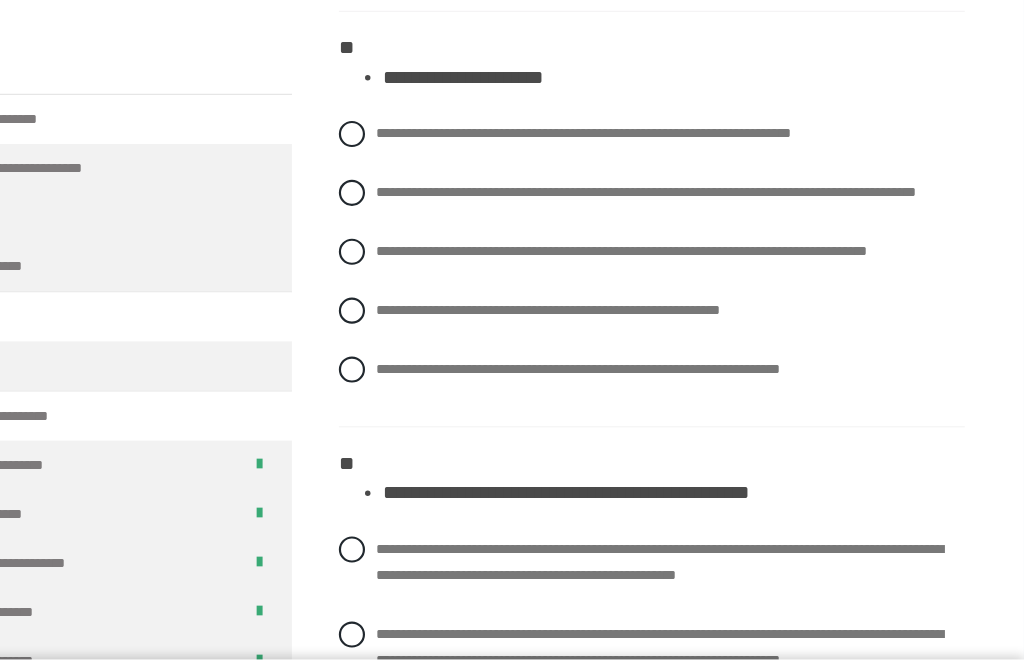 click on "**********" at bounding box center (677, 176) 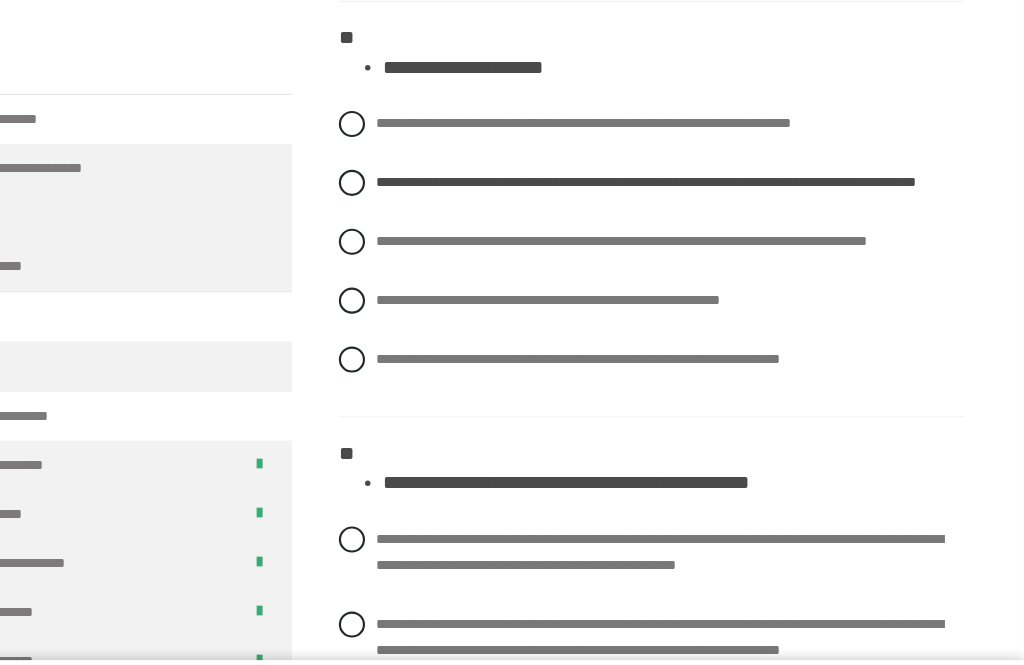 scroll, scrollTop: 1808, scrollLeft: 0, axis: vertical 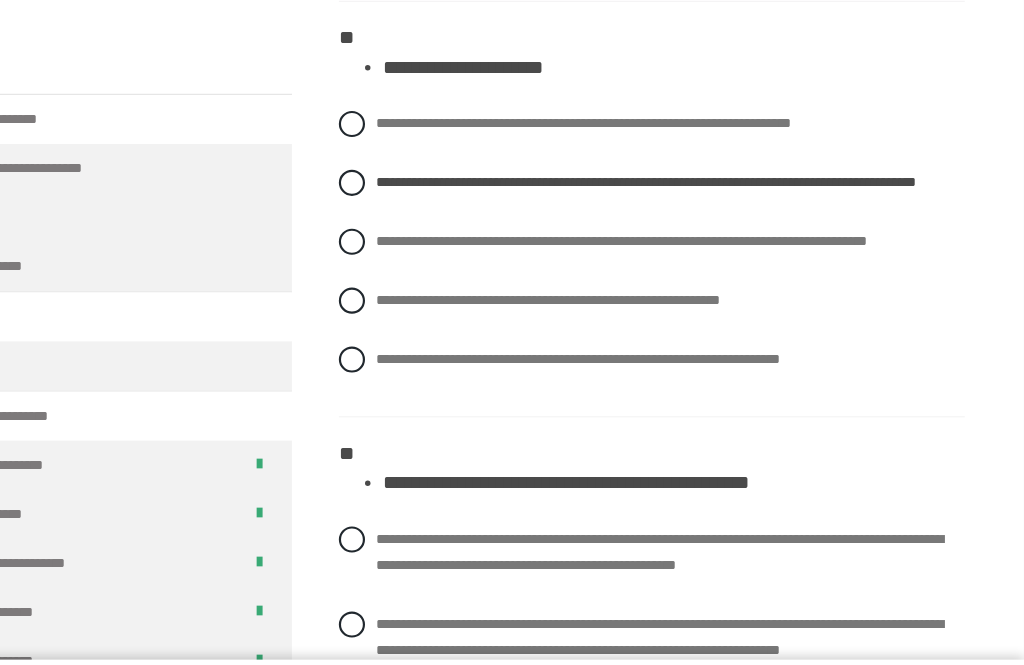 click on "**********" at bounding box center (655, 221) 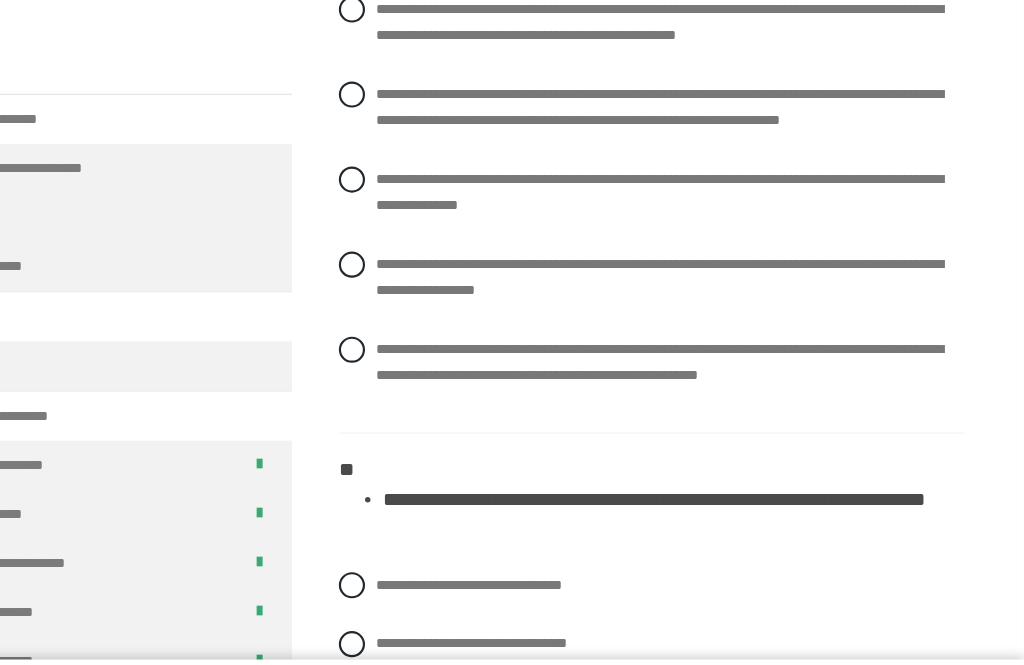 scroll, scrollTop: 2295, scrollLeft: 0, axis: vertical 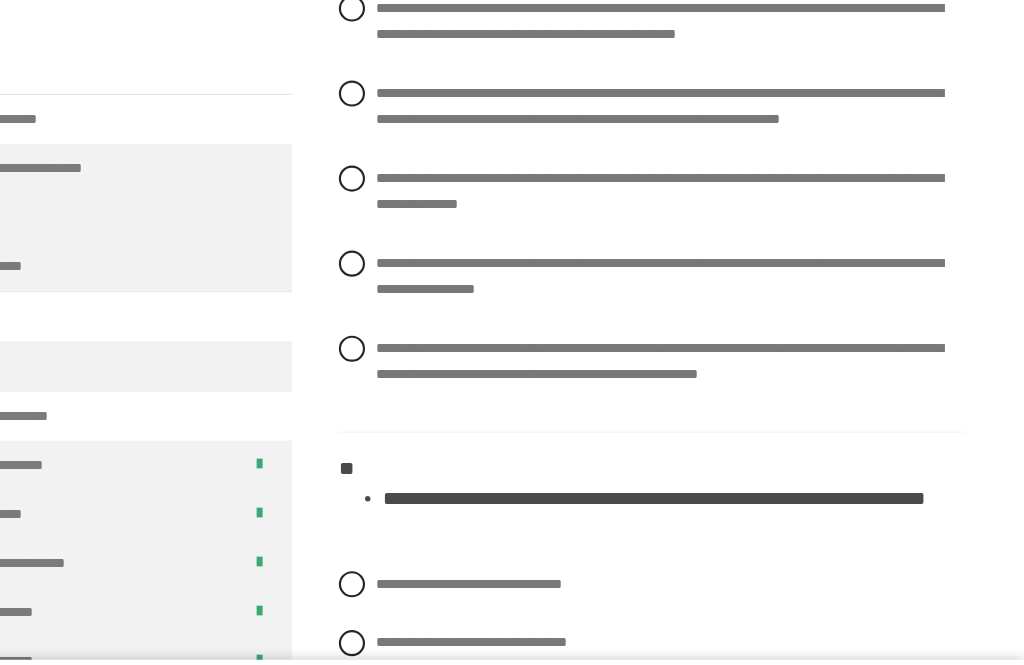 click on "**********" at bounding box center [683, 254] 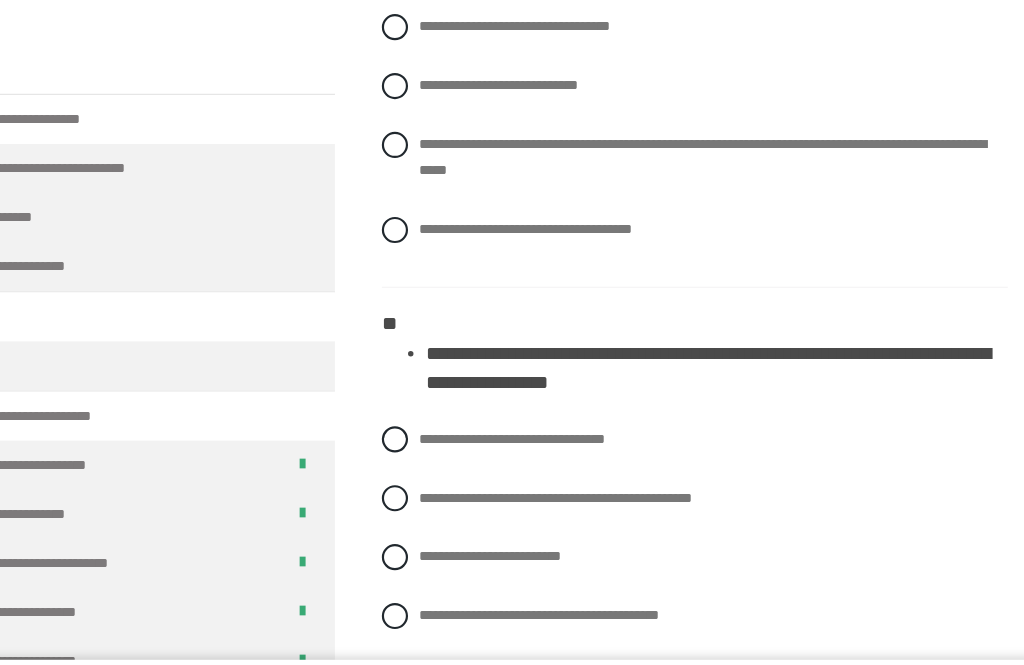 scroll, scrollTop: 2863, scrollLeft: 0, axis: vertical 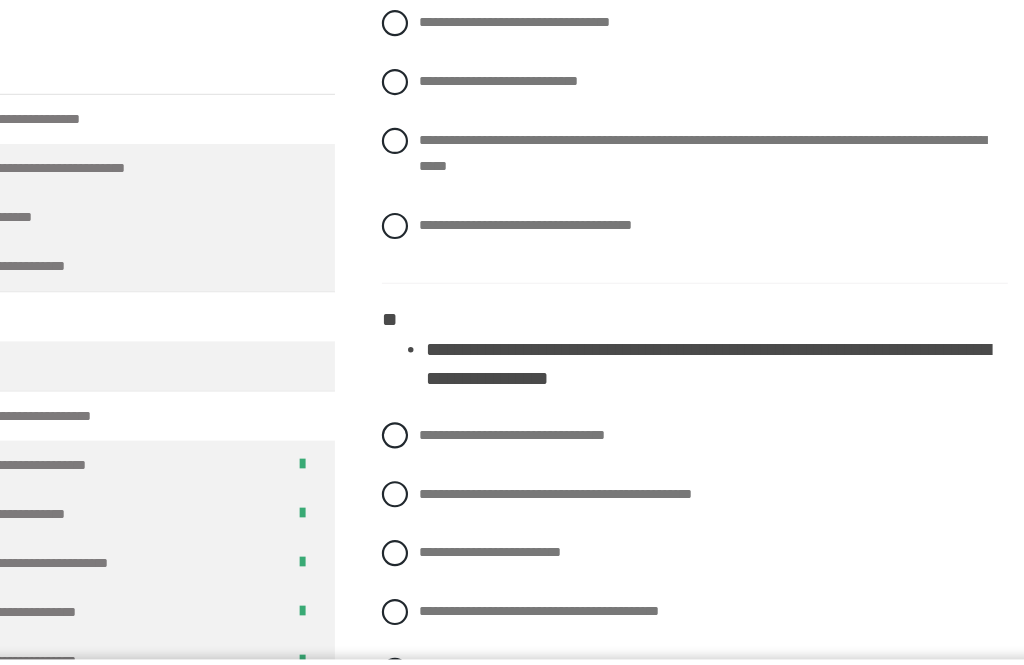 click on "**********" at bounding box center [690, 141] 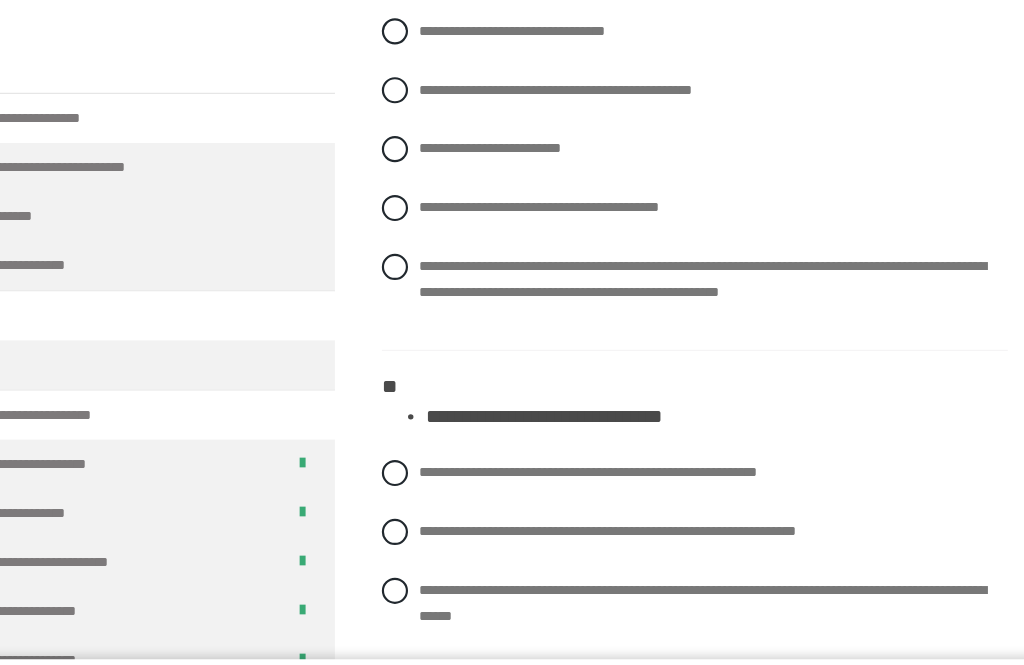 scroll, scrollTop: 3233, scrollLeft: 0, axis: vertical 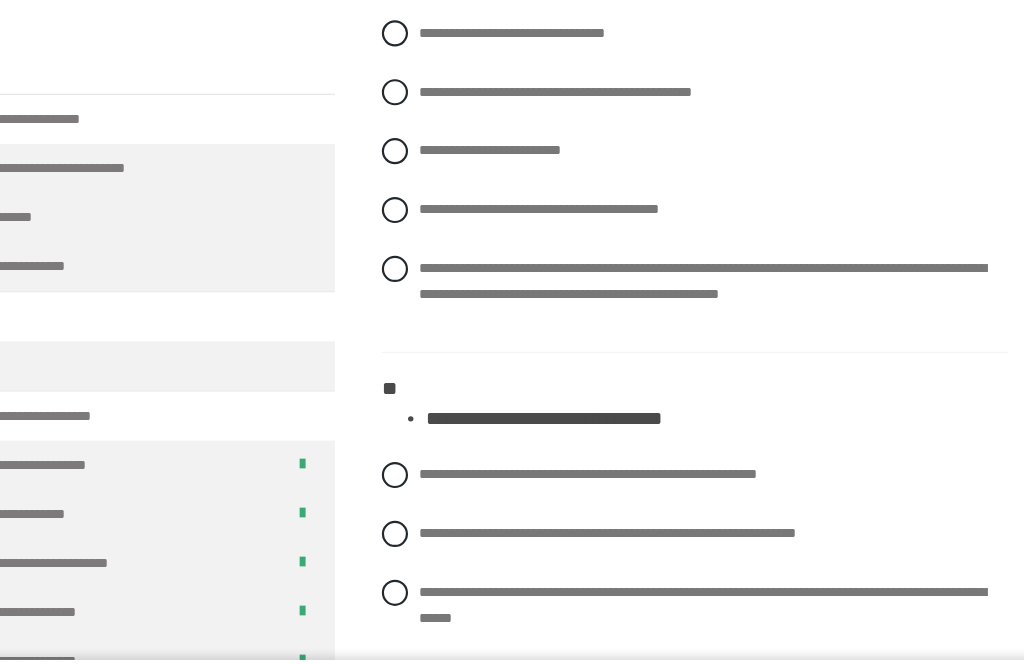 click on "**********" at bounding box center [683, 258] 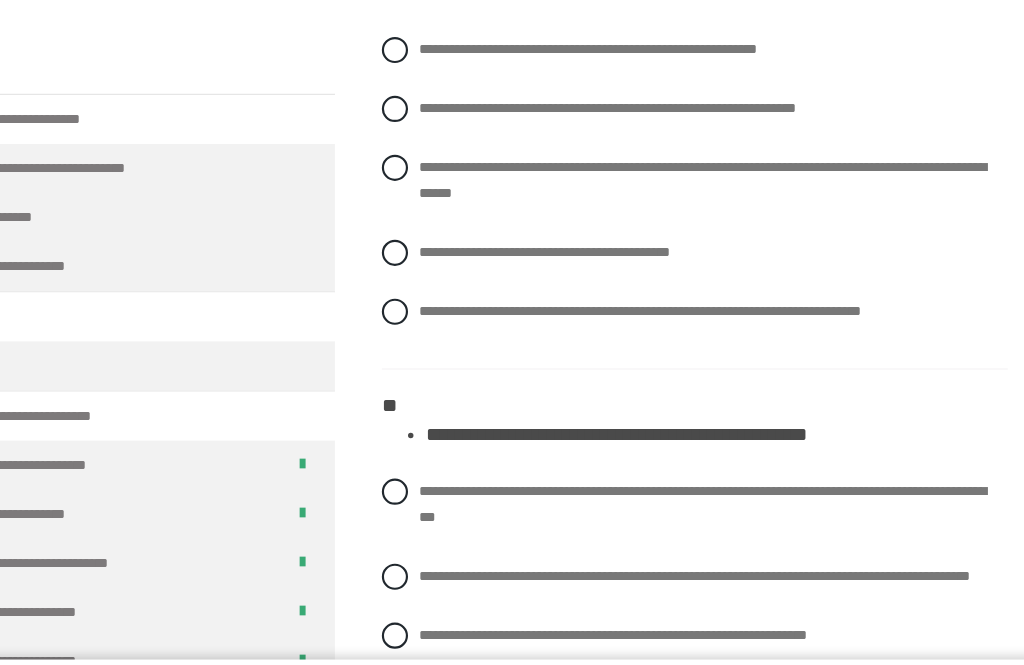 scroll, scrollTop: 3627, scrollLeft: 0, axis: vertical 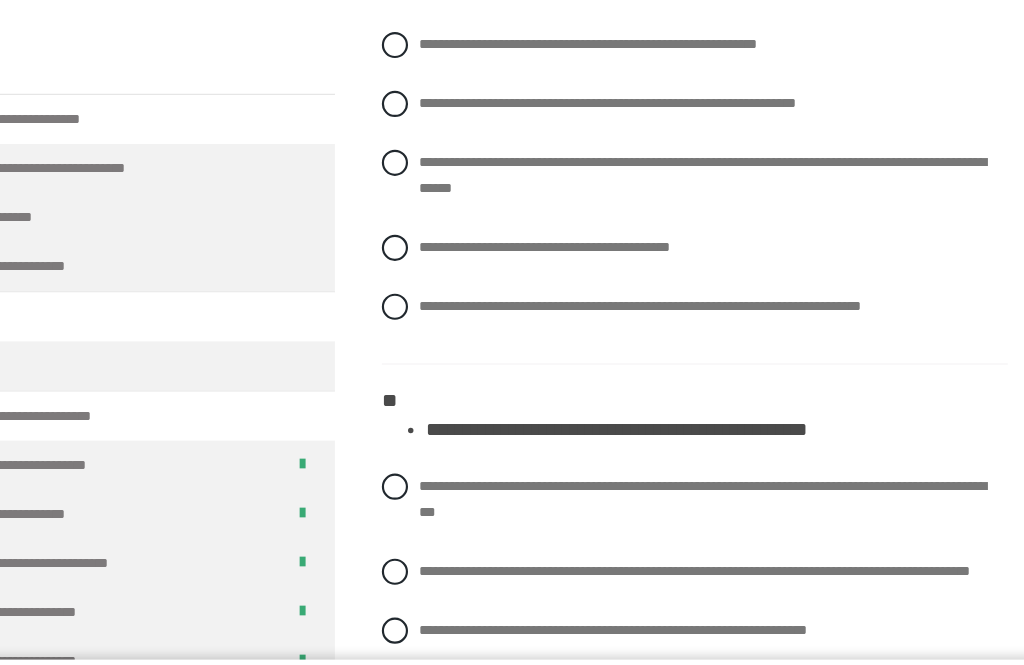 click on "**********" at bounding box center [585, 40] 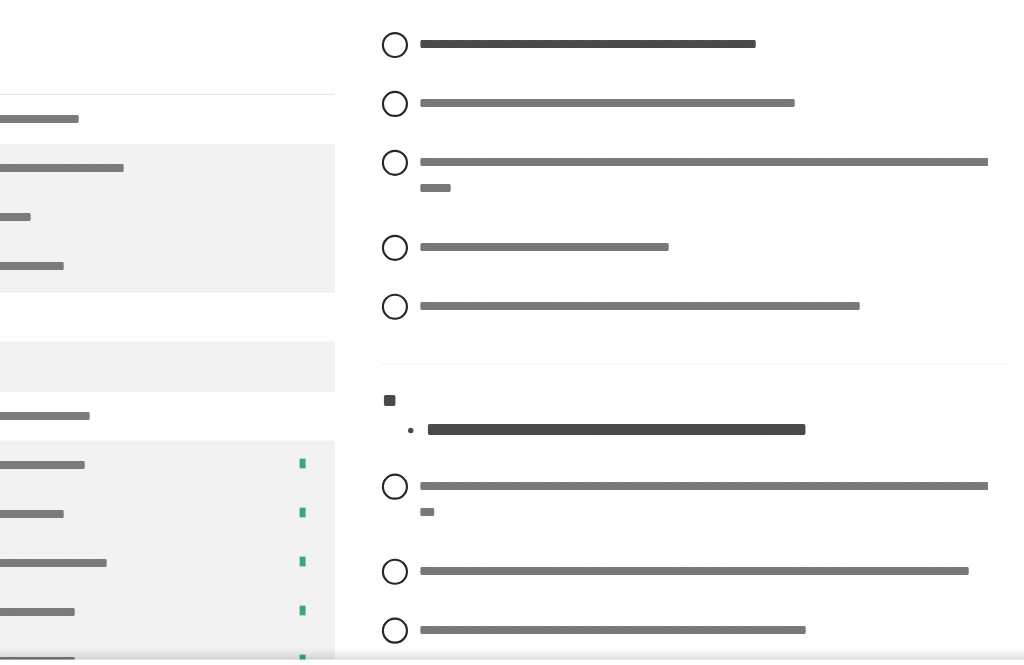 click on "**********" at bounding box center (632, 280) 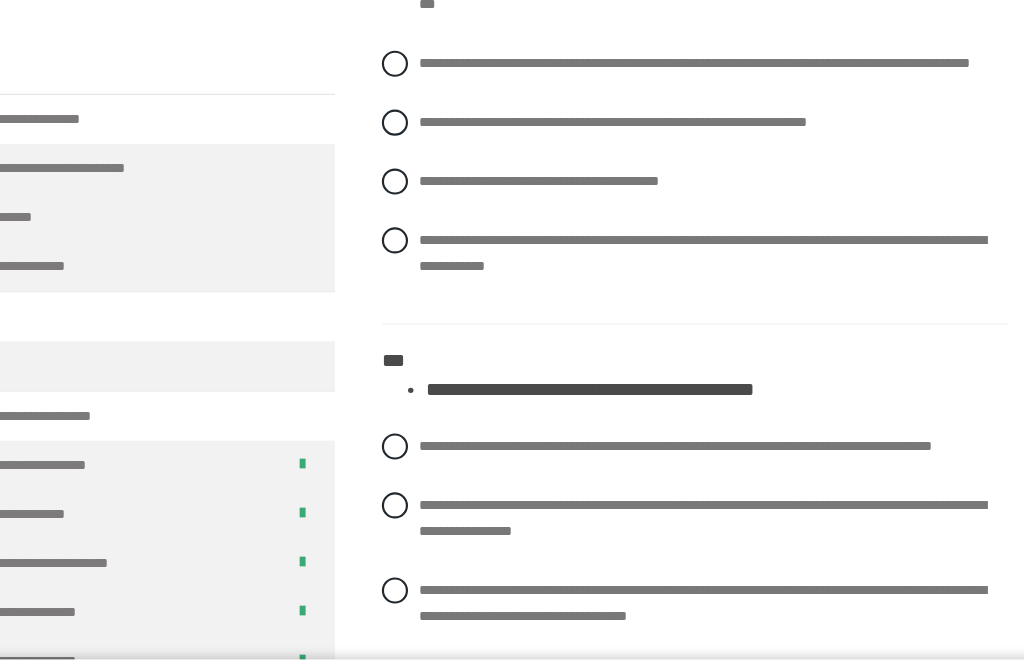 scroll, scrollTop: 4094, scrollLeft: 0, axis: vertical 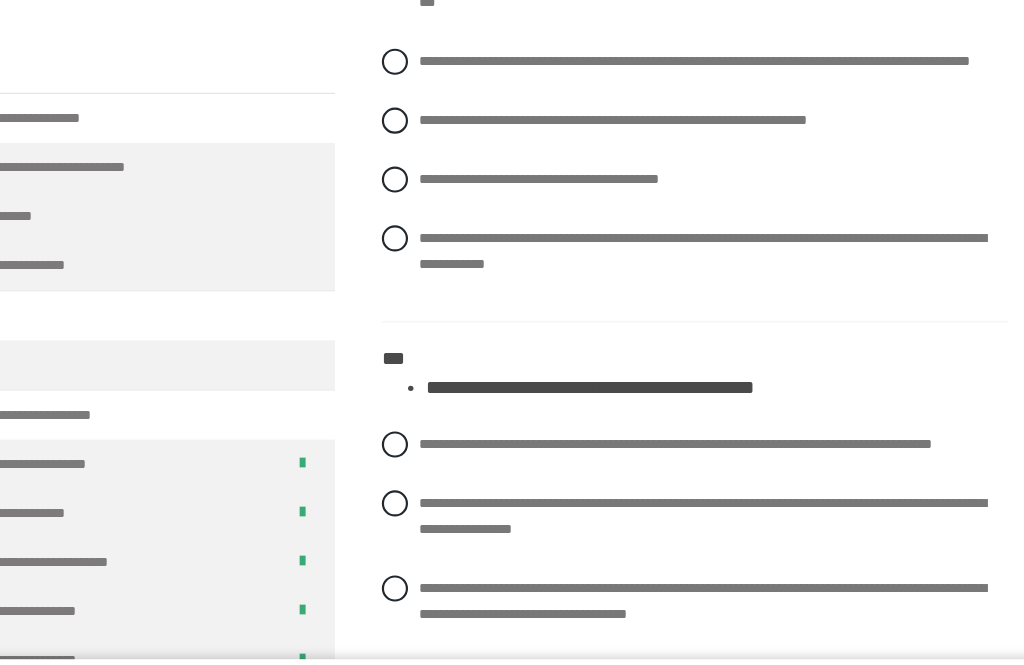 click on "**********" at bounding box center [683, 57] 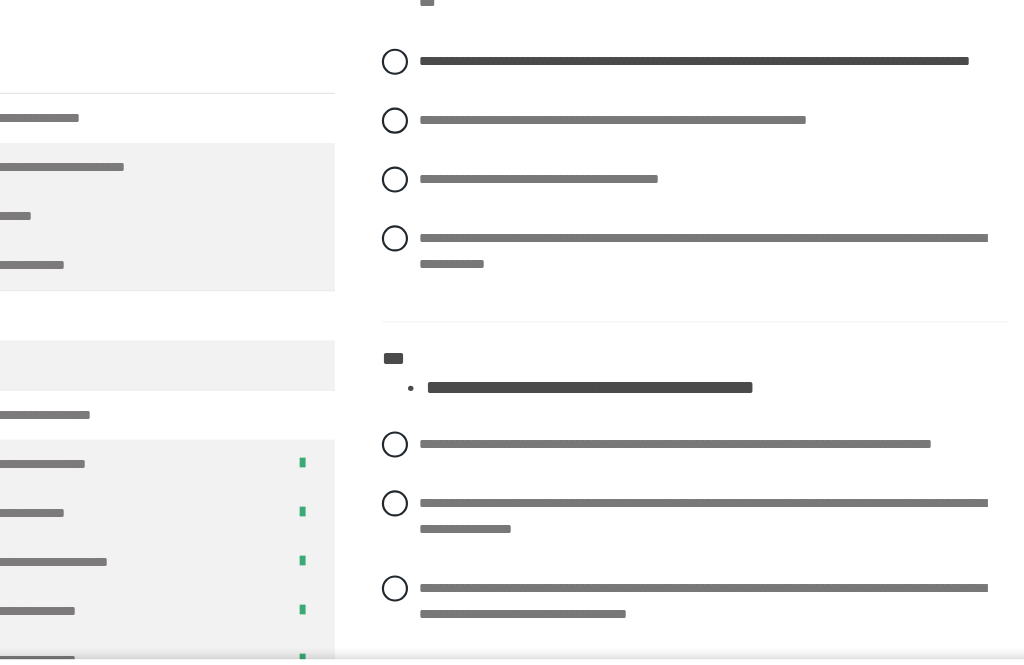 scroll, scrollTop: 4094, scrollLeft: 0, axis: vertical 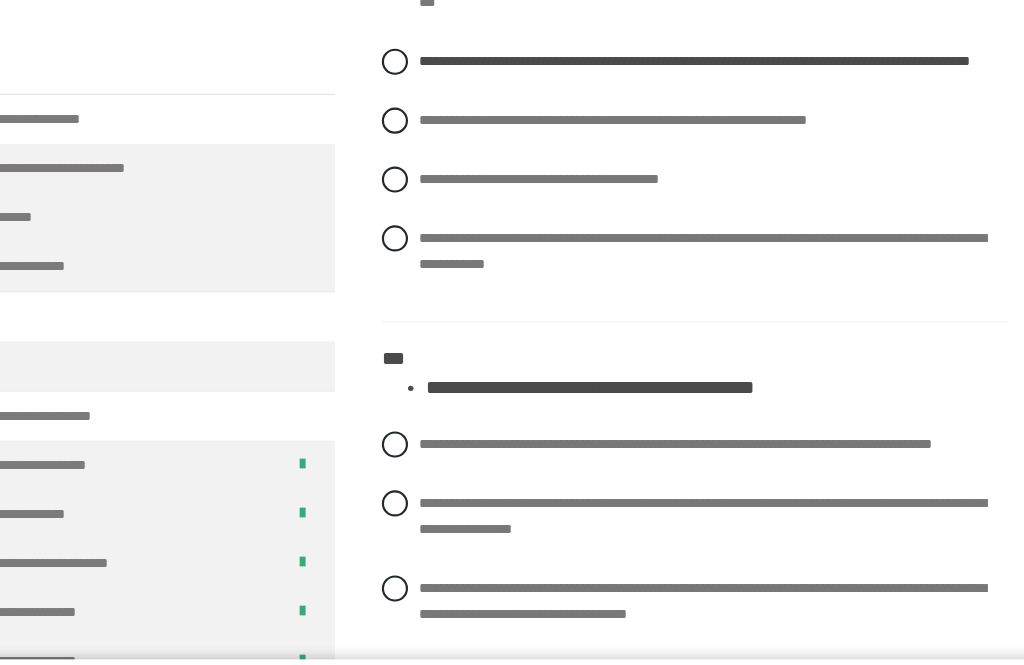 click on "**********" at bounding box center [682, 56] 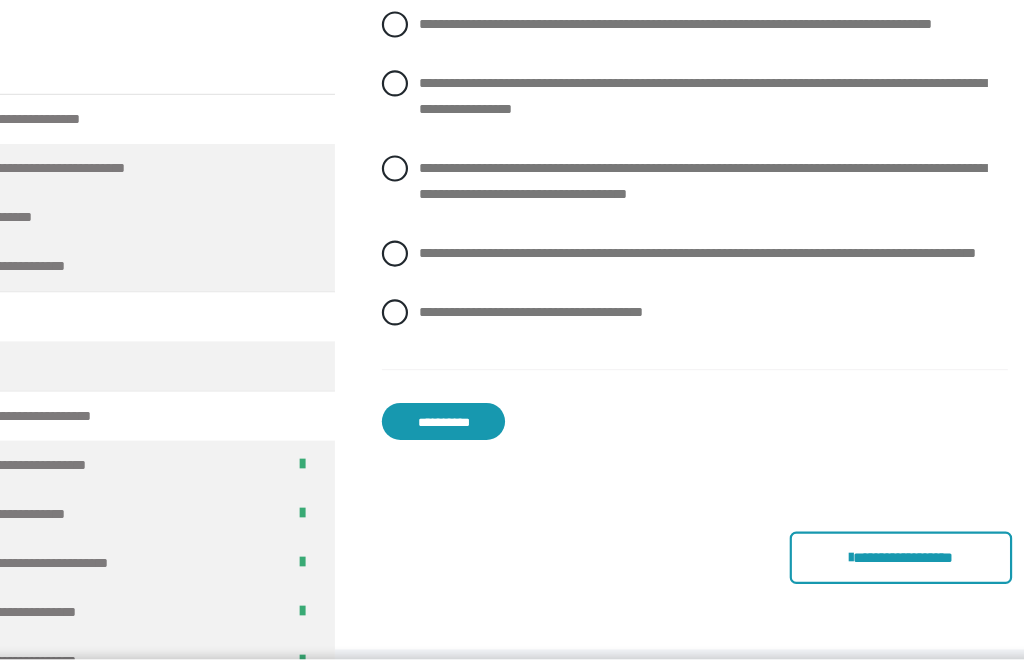 scroll, scrollTop: 4481, scrollLeft: 0, axis: vertical 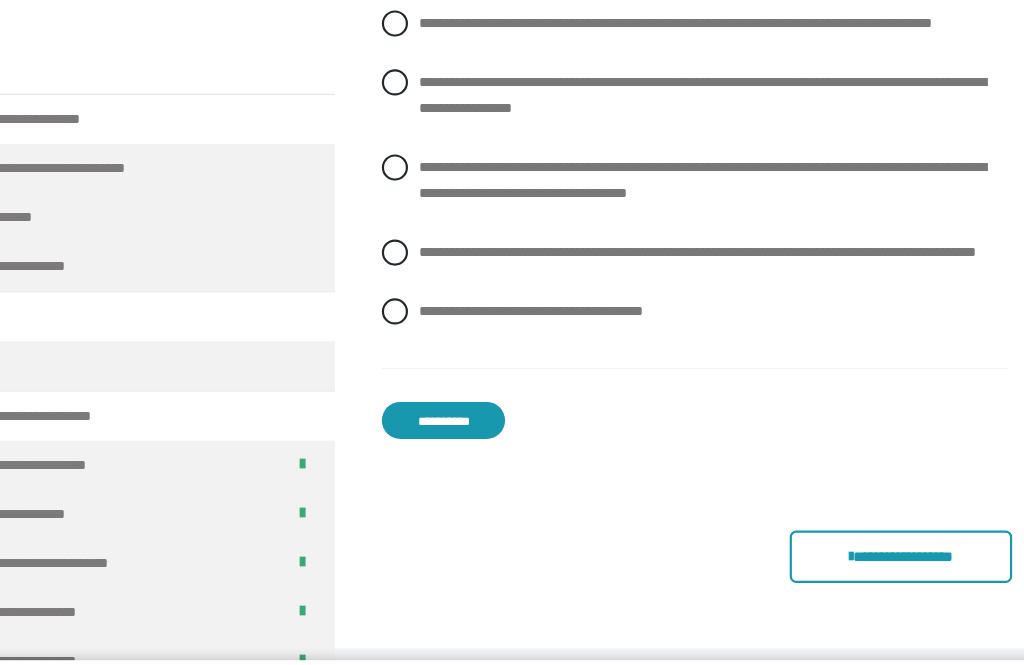 click on "**********" at bounding box center [690, 86] 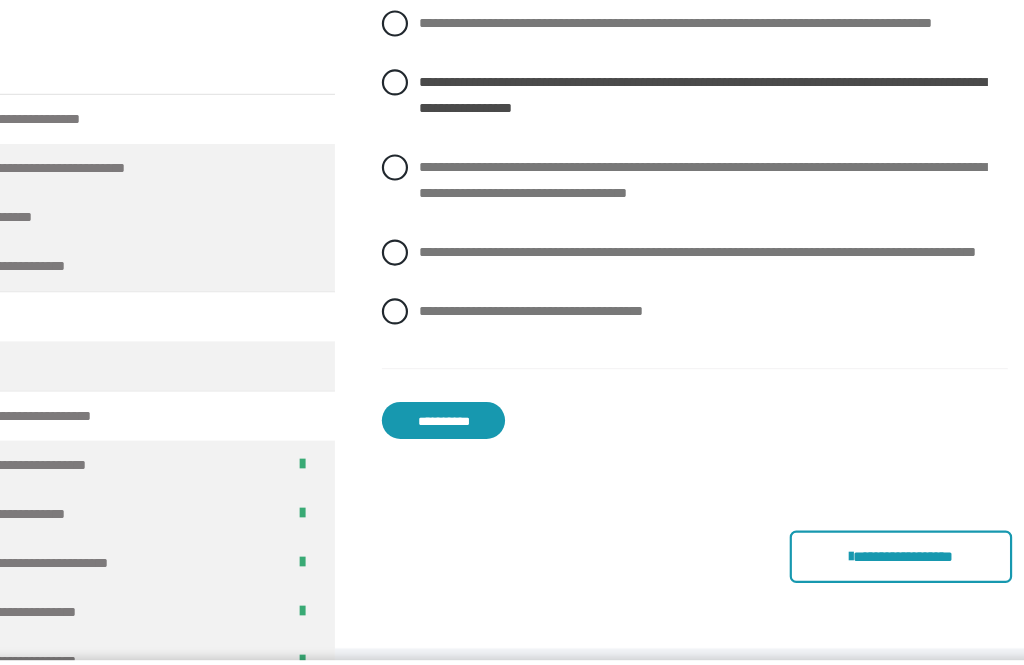 scroll, scrollTop: 4481, scrollLeft: 0, axis: vertical 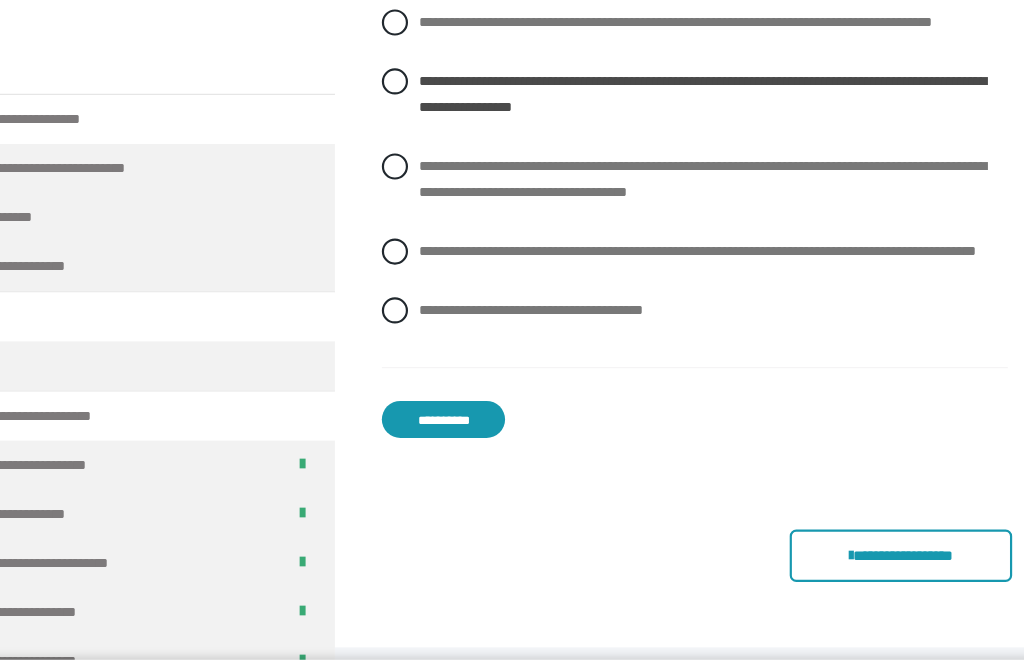 click on "**********" at bounding box center [532, 284] 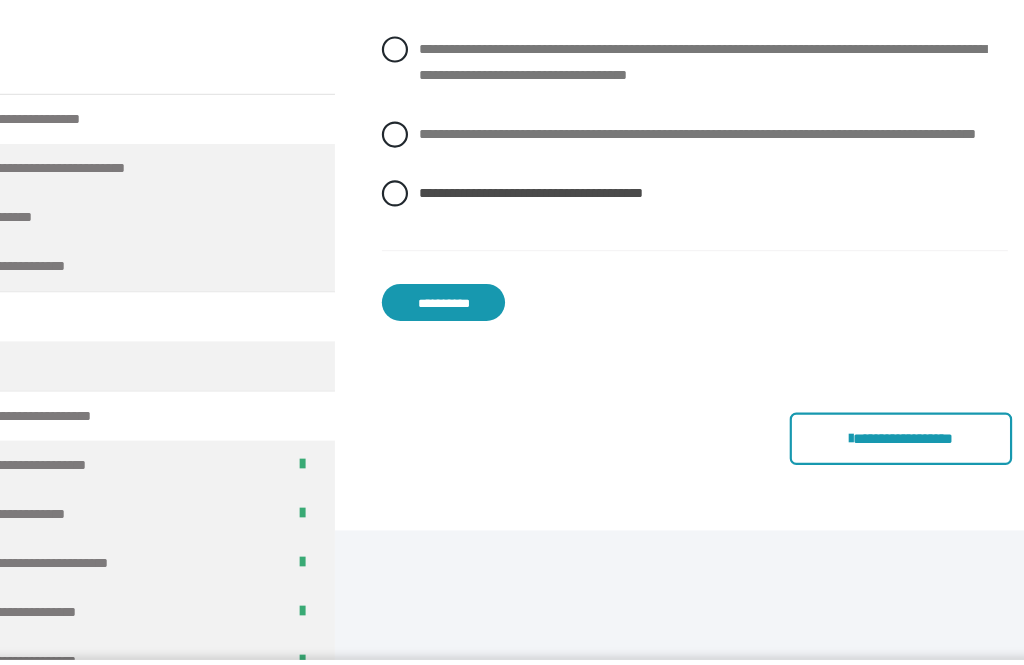 scroll, scrollTop: 4622, scrollLeft: 0, axis: vertical 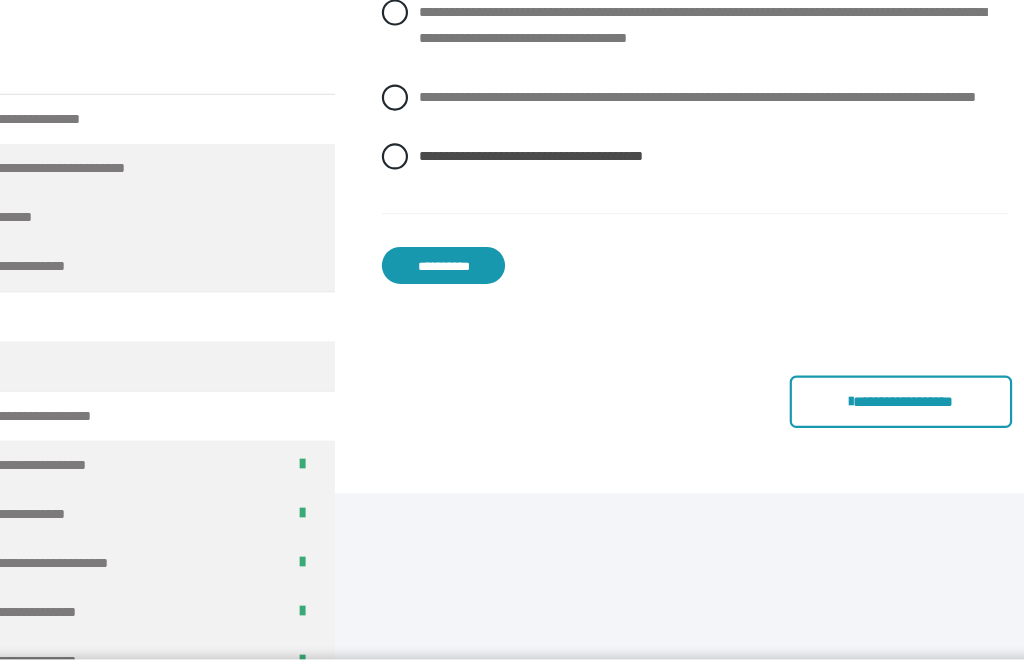 click on "**********" at bounding box center (452, 244) 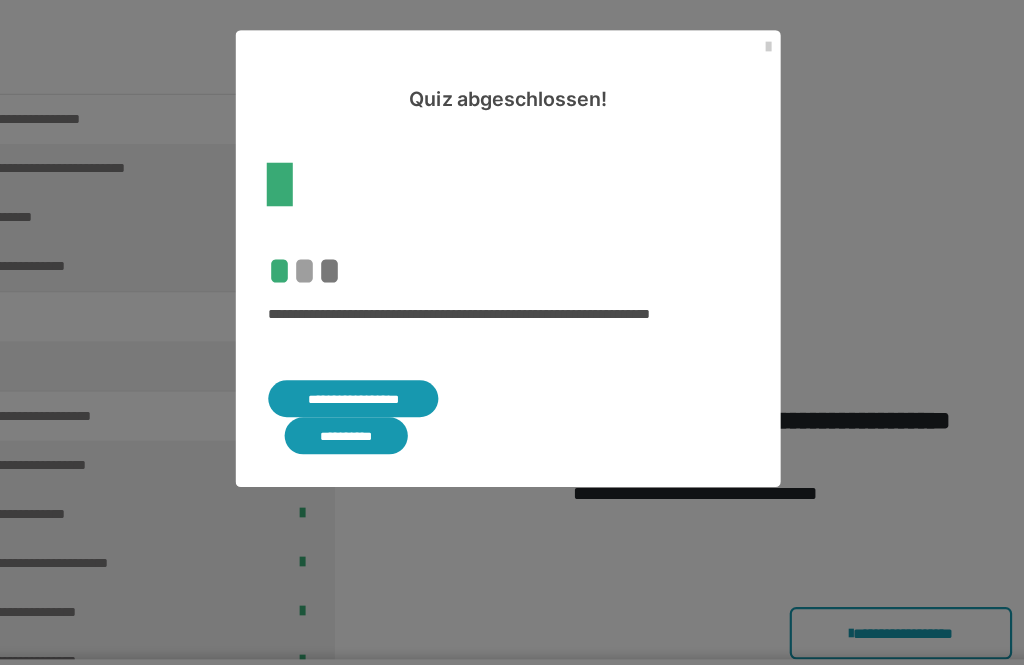 scroll, scrollTop: 628, scrollLeft: 0, axis: vertical 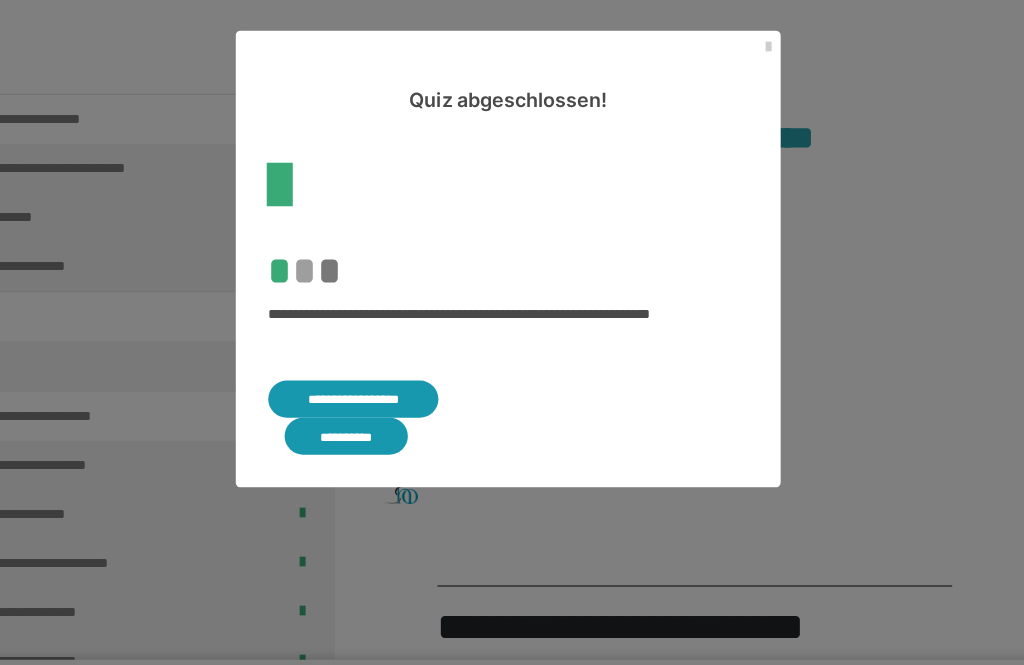 click at bounding box center [750, 44] 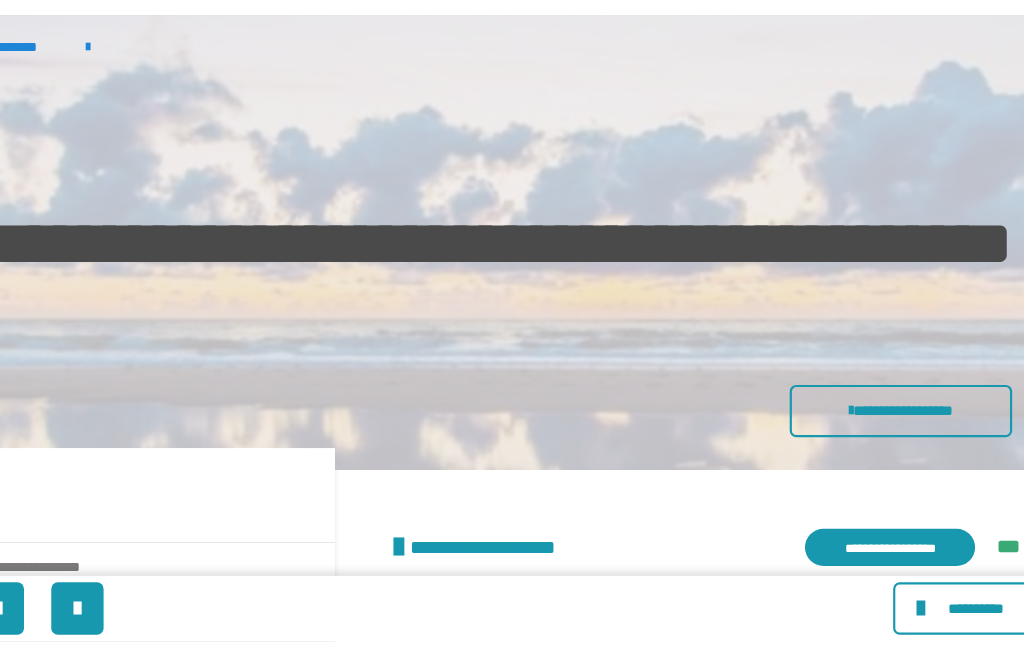 scroll, scrollTop: 274, scrollLeft: 0, axis: vertical 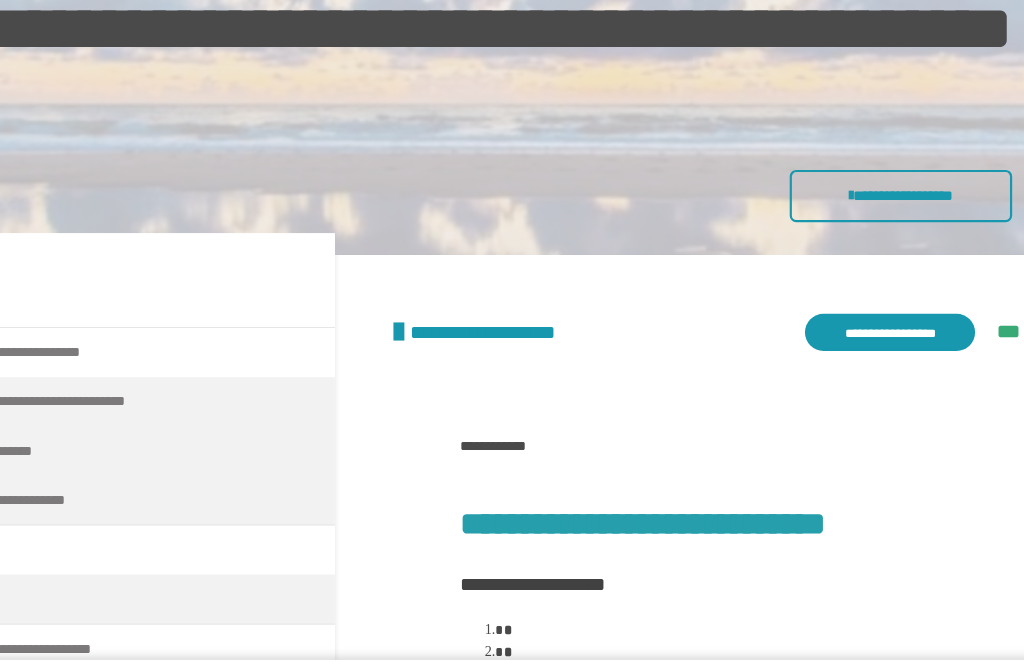 click on "**********" at bounding box center (862, 305) 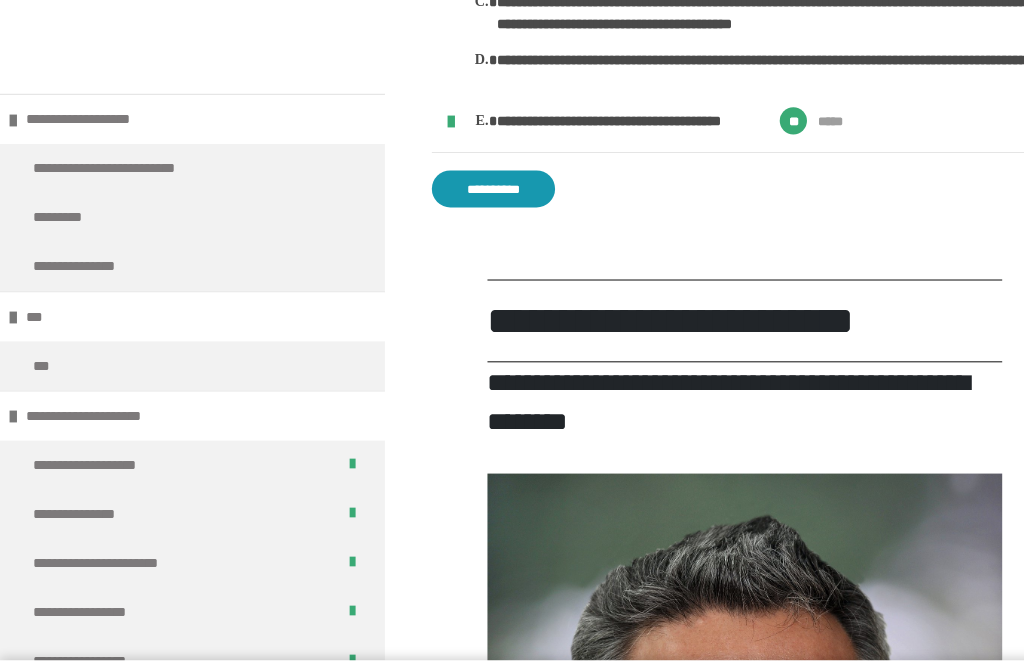 scroll, scrollTop: 3460, scrollLeft: 0, axis: vertical 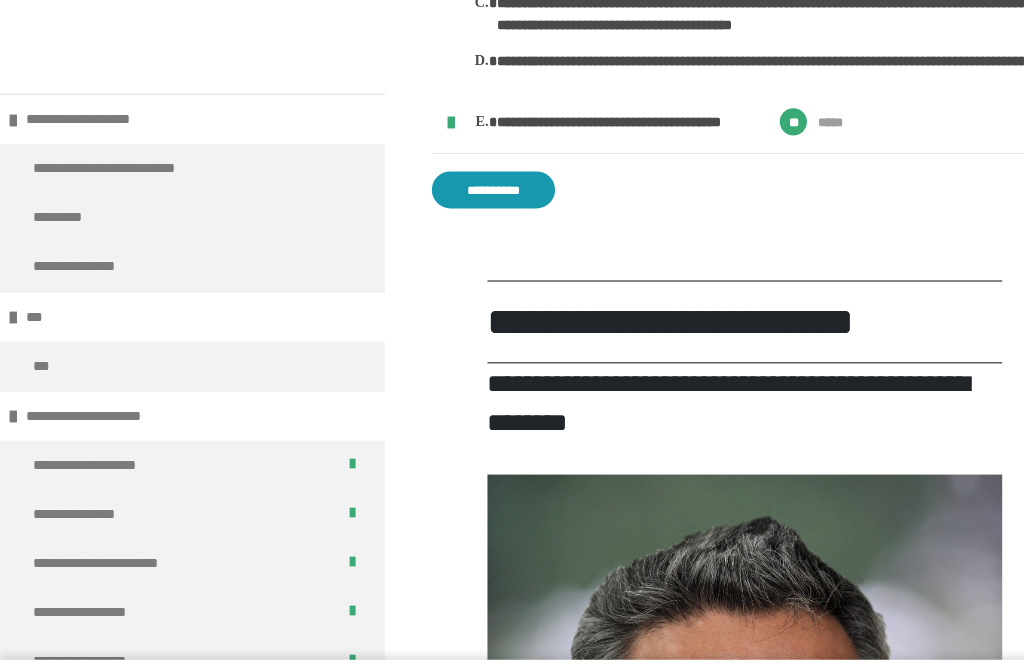 click on "**********" at bounding box center (452, 174) 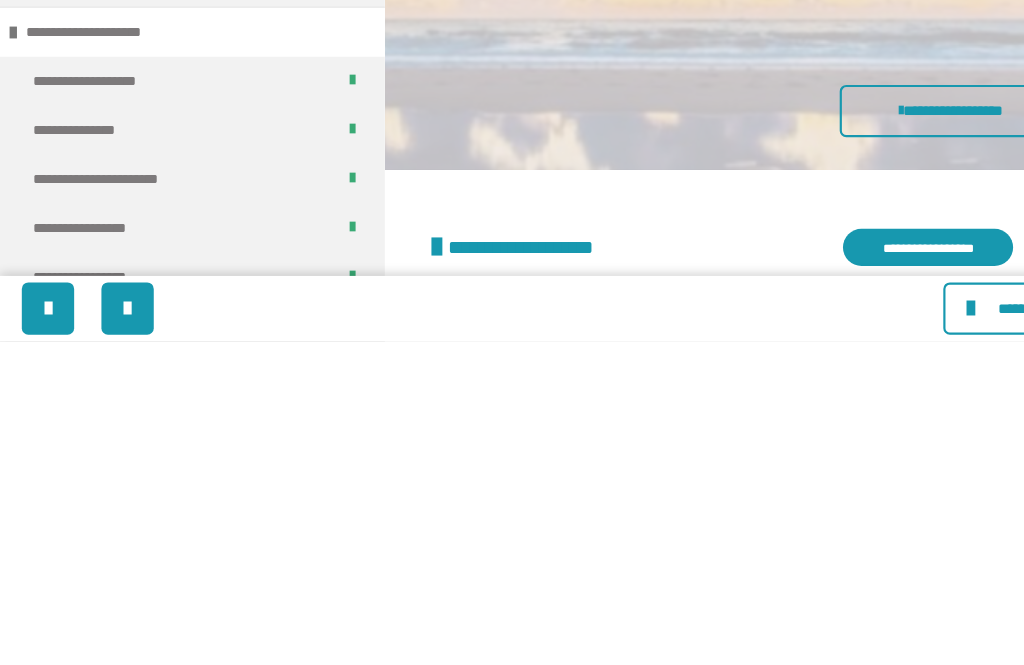scroll, scrollTop: 546, scrollLeft: 0, axis: vertical 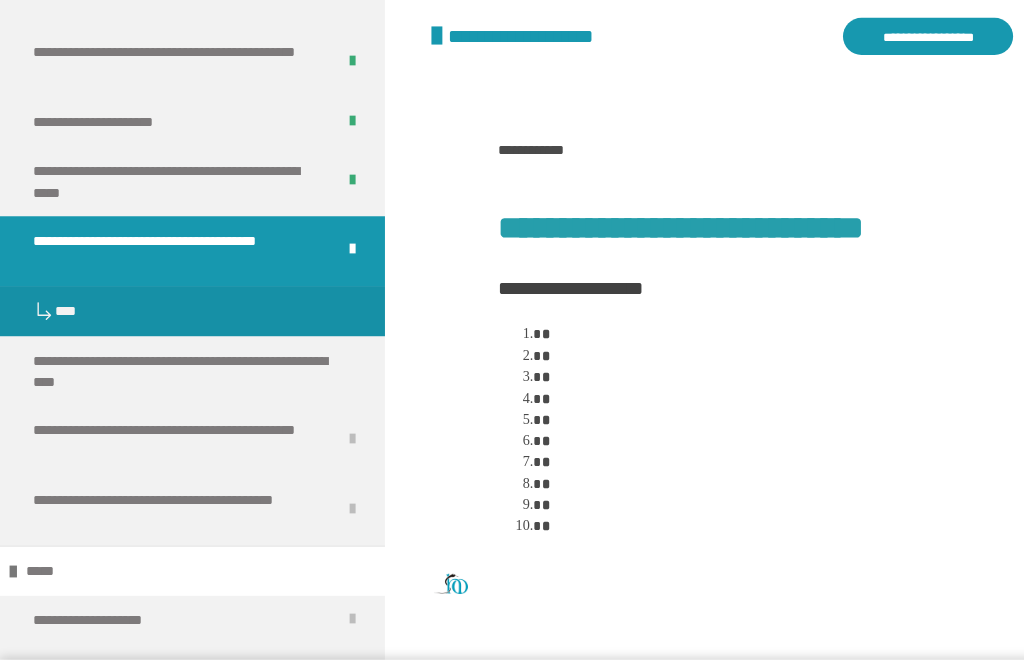 click on "**********" at bounding box center (168, 340) 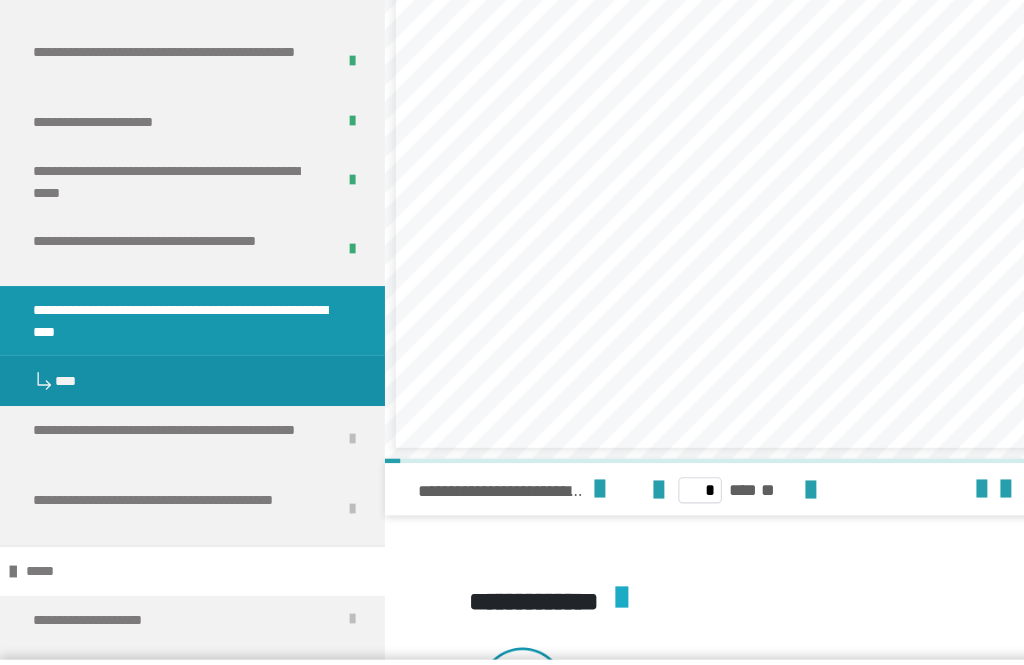 scroll, scrollTop: 1934, scrollLeft: 0, axis: vertical 